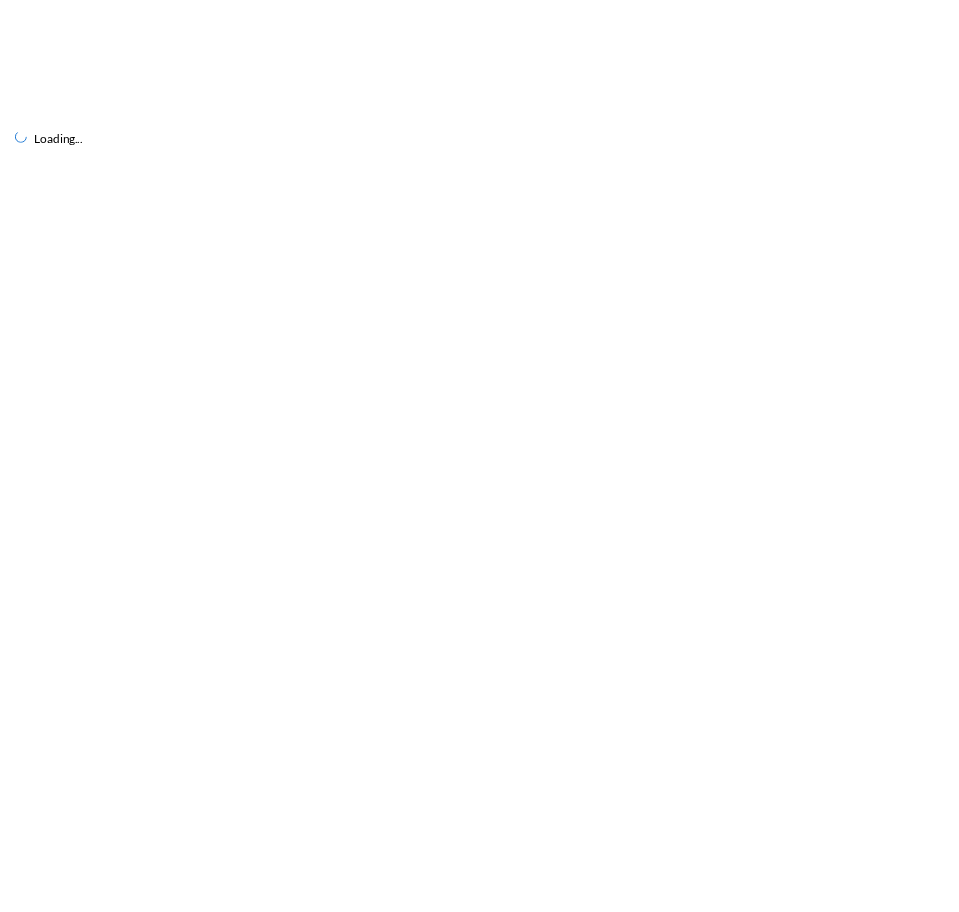 scroll, scrollTop: 0, scrollLeft: 0, axis: both 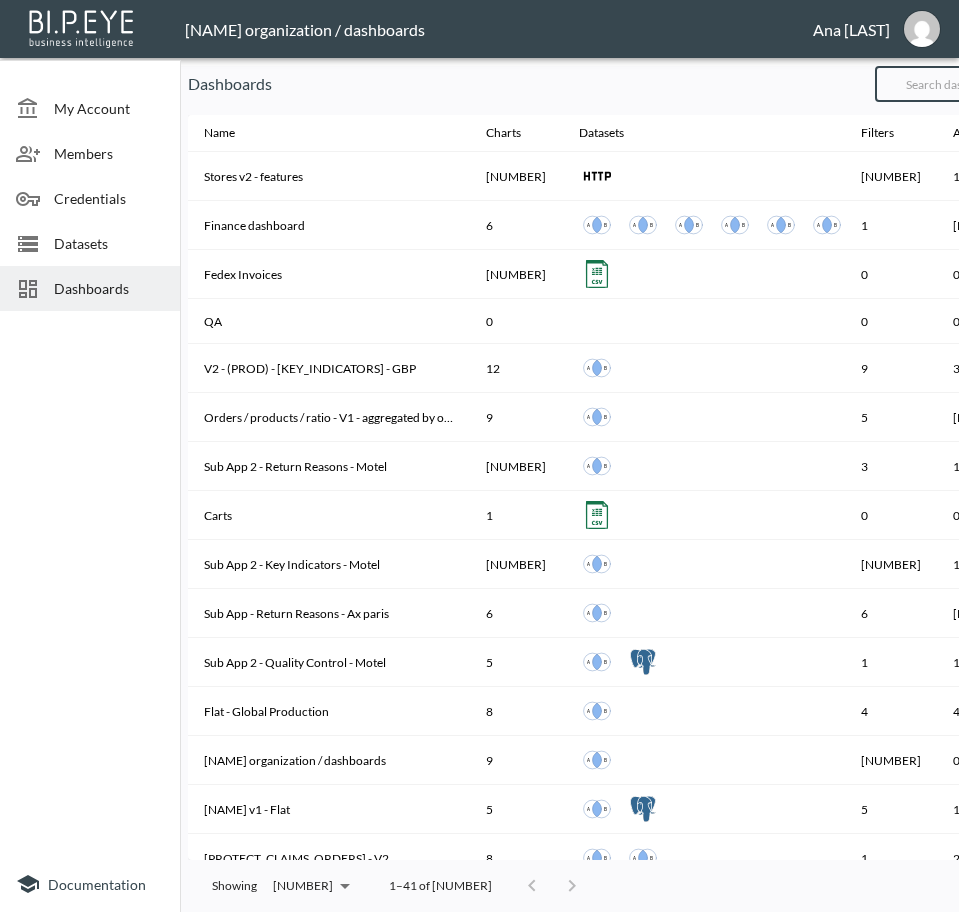 click at bounding box center [956, 84] 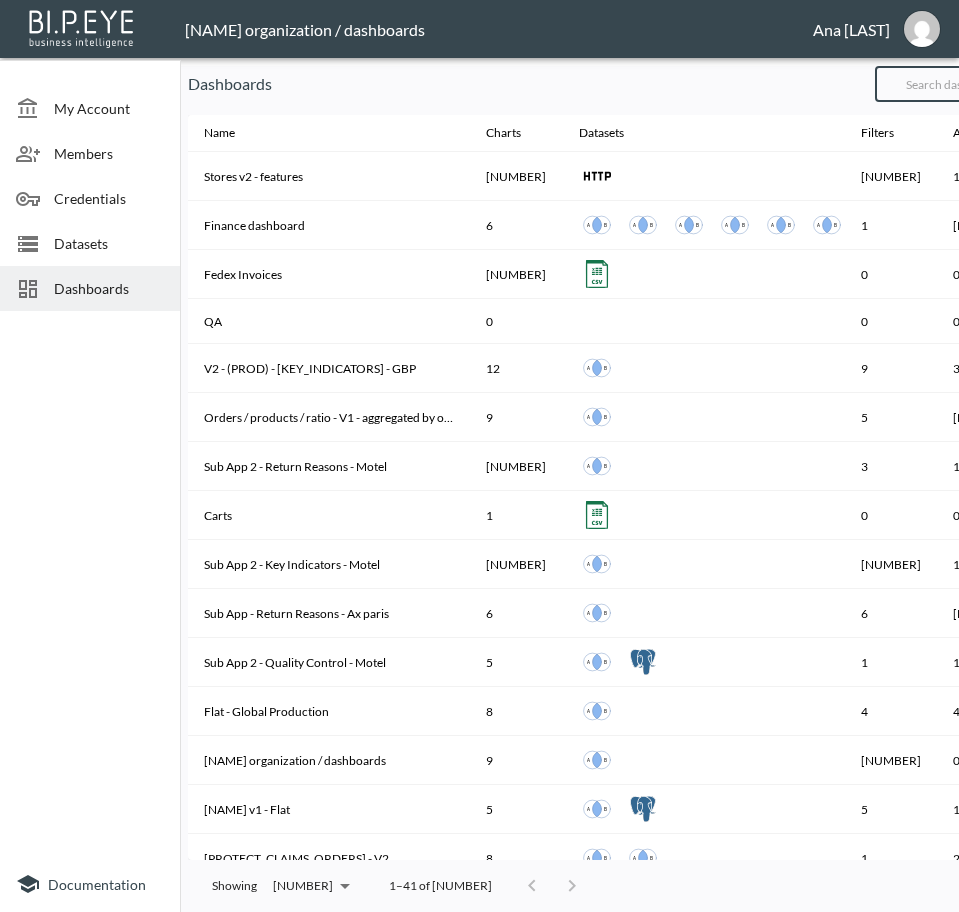 type on "V2" 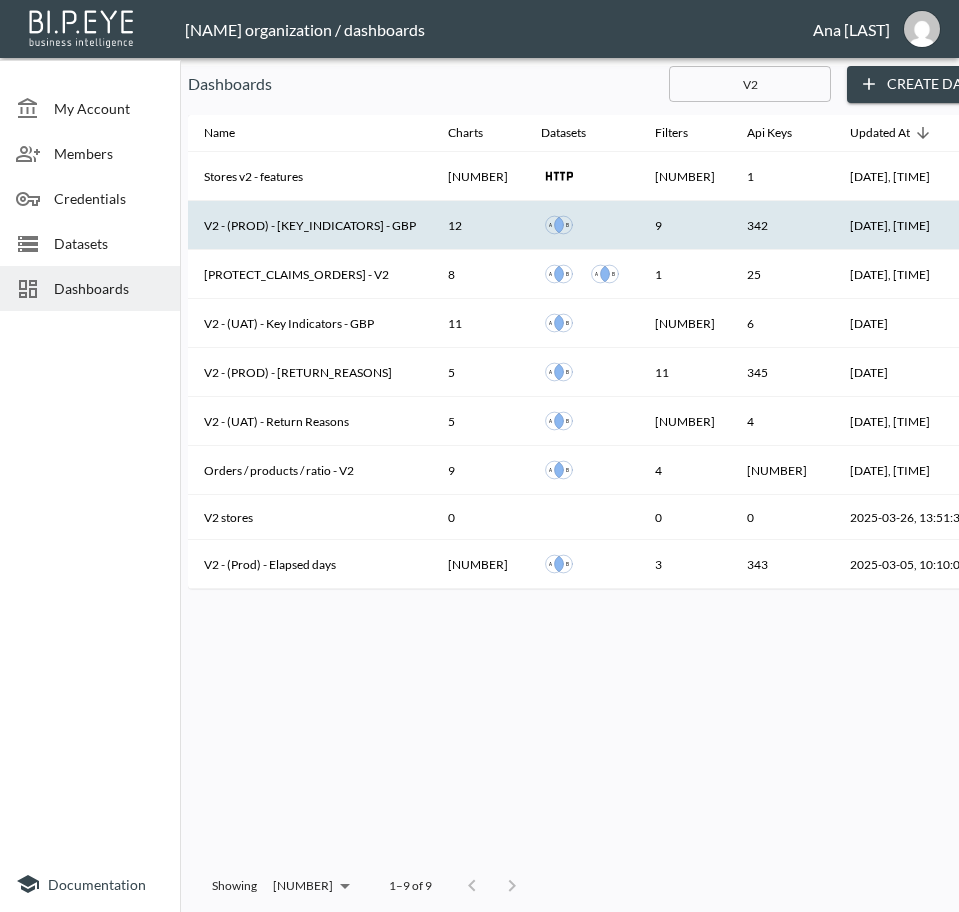 click on "V2 - (PROD) - [KEY_INDICATORS] - GBP" at bounding box center (310, 225) 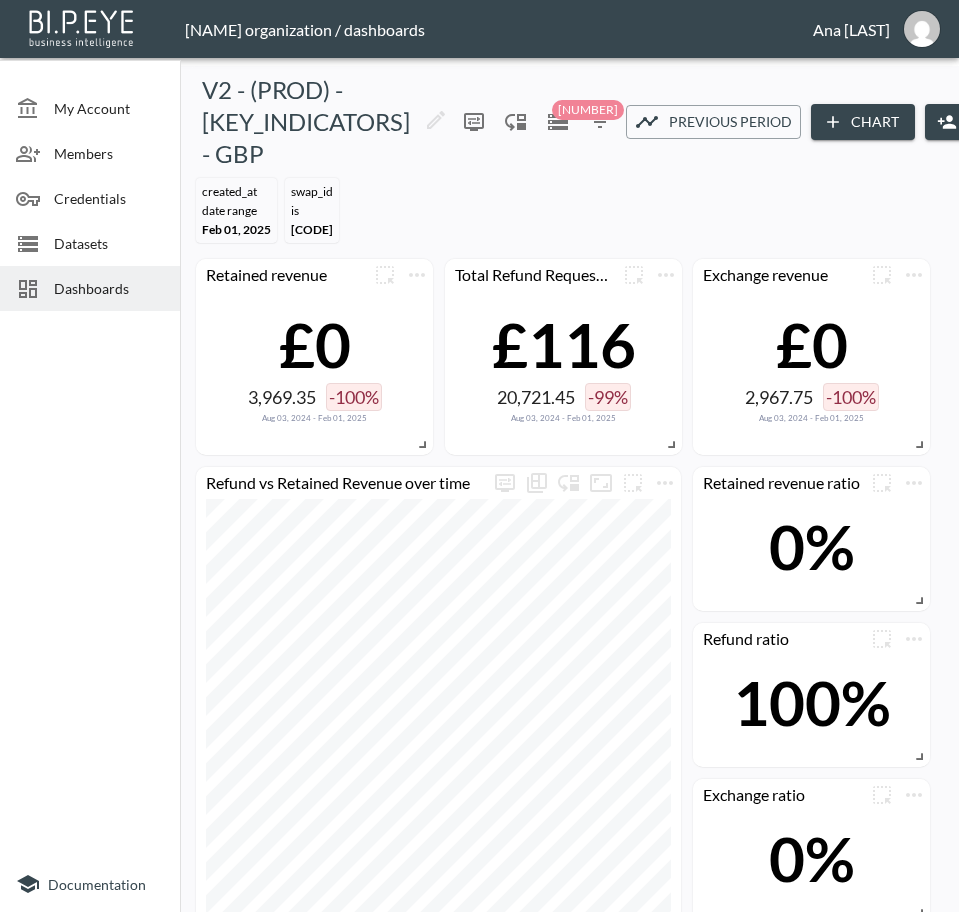 click on "Share" at bounding box center [975, 122] 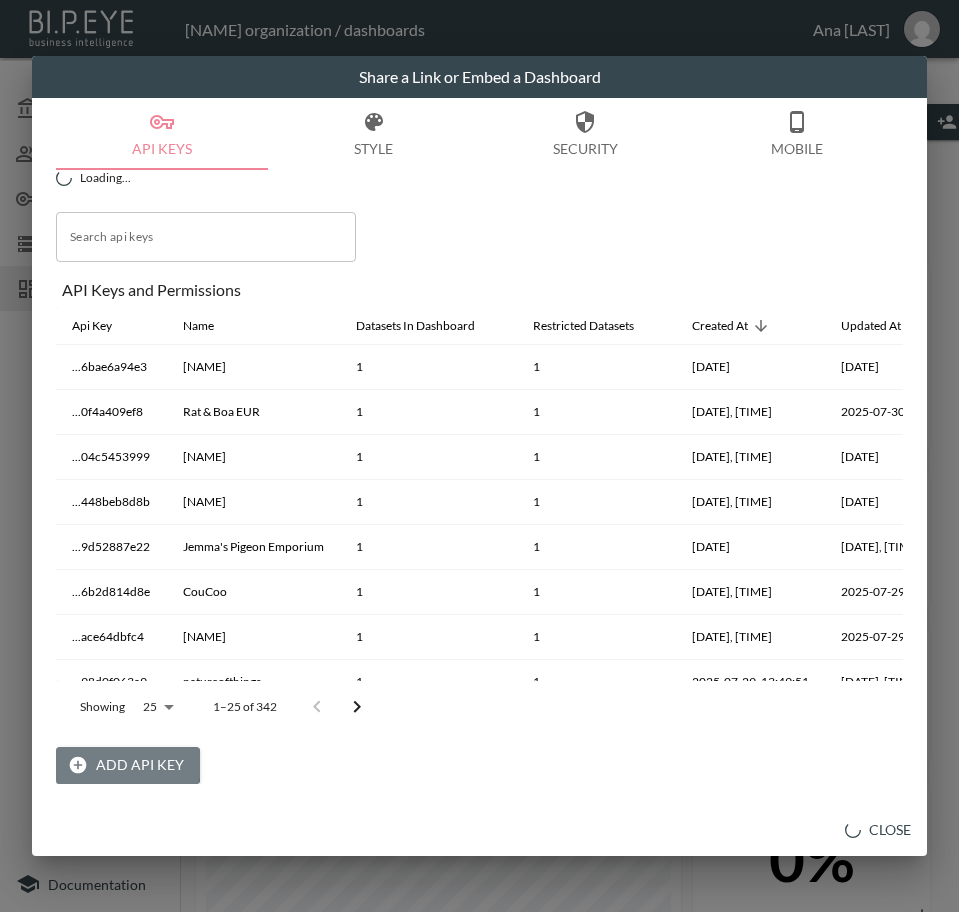 click on "Add API Key" at bounding box center (128, 765) 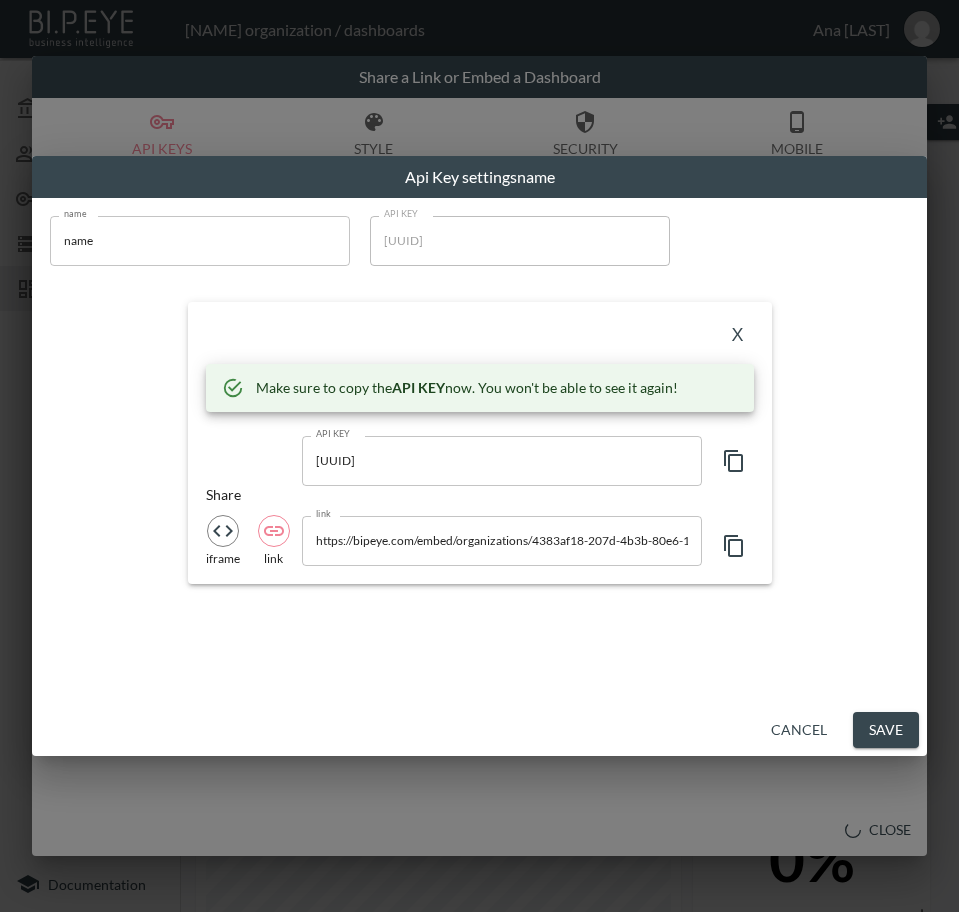 click on "name" at bounding box center (200, 241) 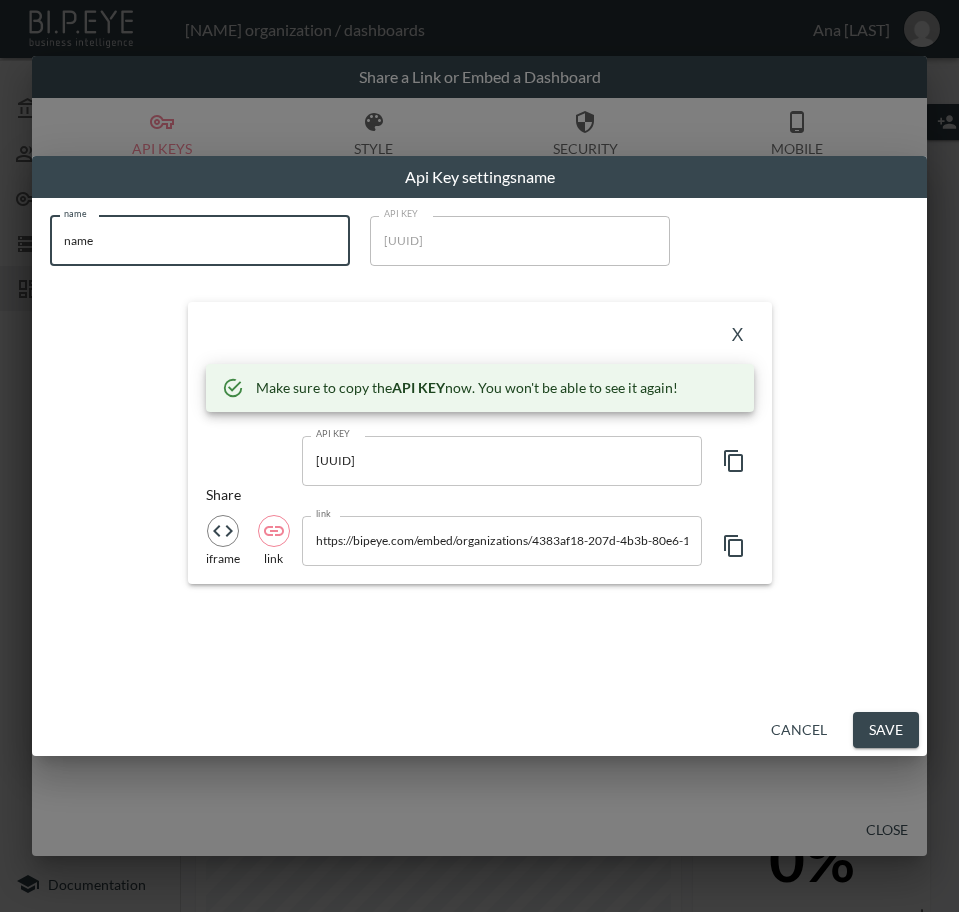 drag, startPoint x: 125, startPoint y: 243, endPoint x: 59, endPoint y: 256, distance: 67.26812 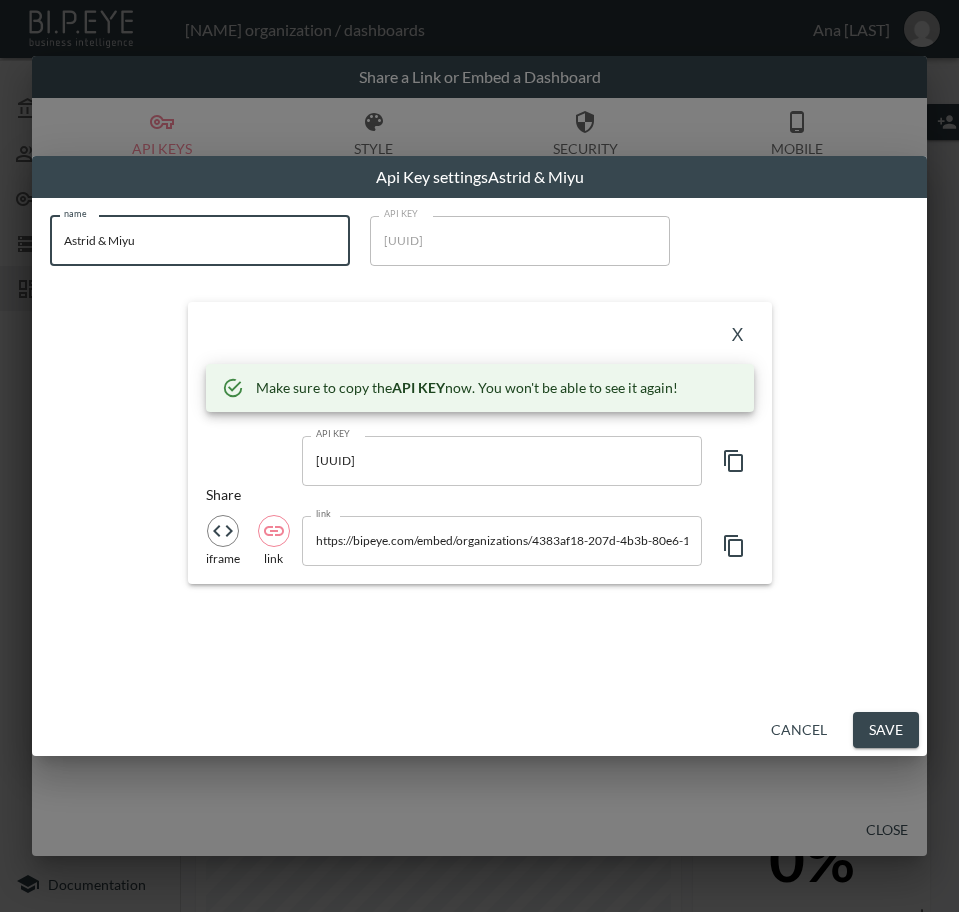 type on "Astrid & Miyu" 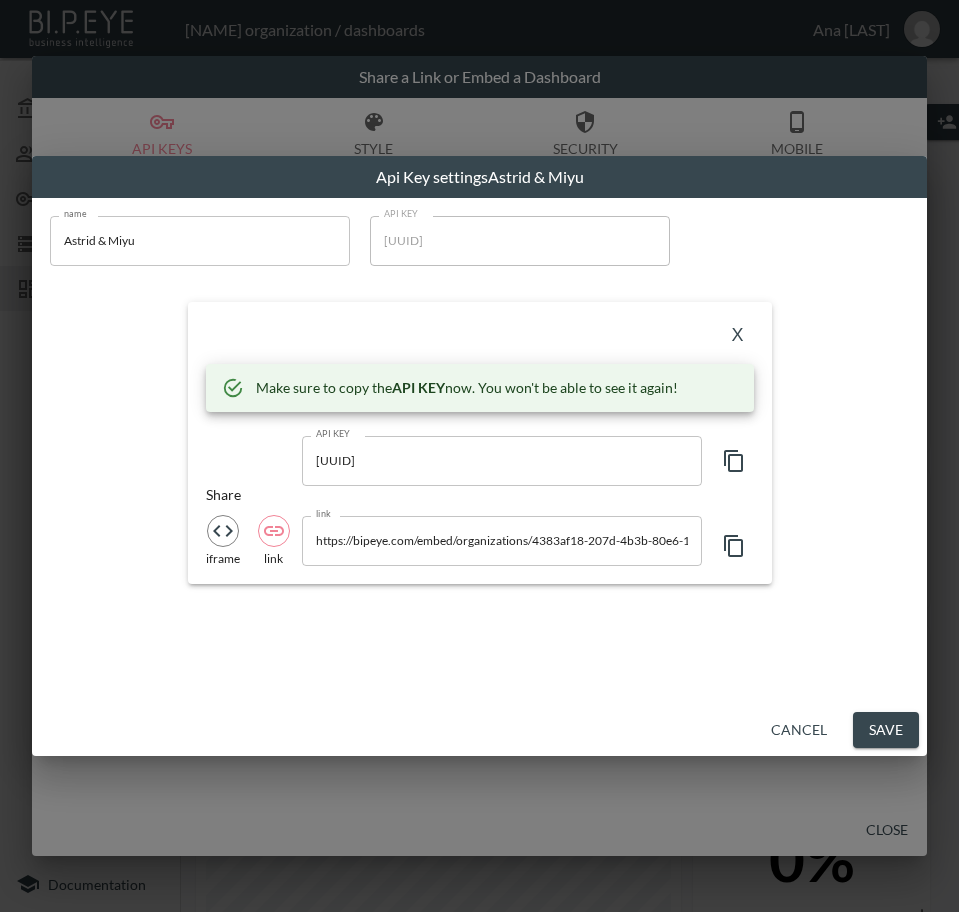 click on "[UUID]" at bounding box center (502, 461) 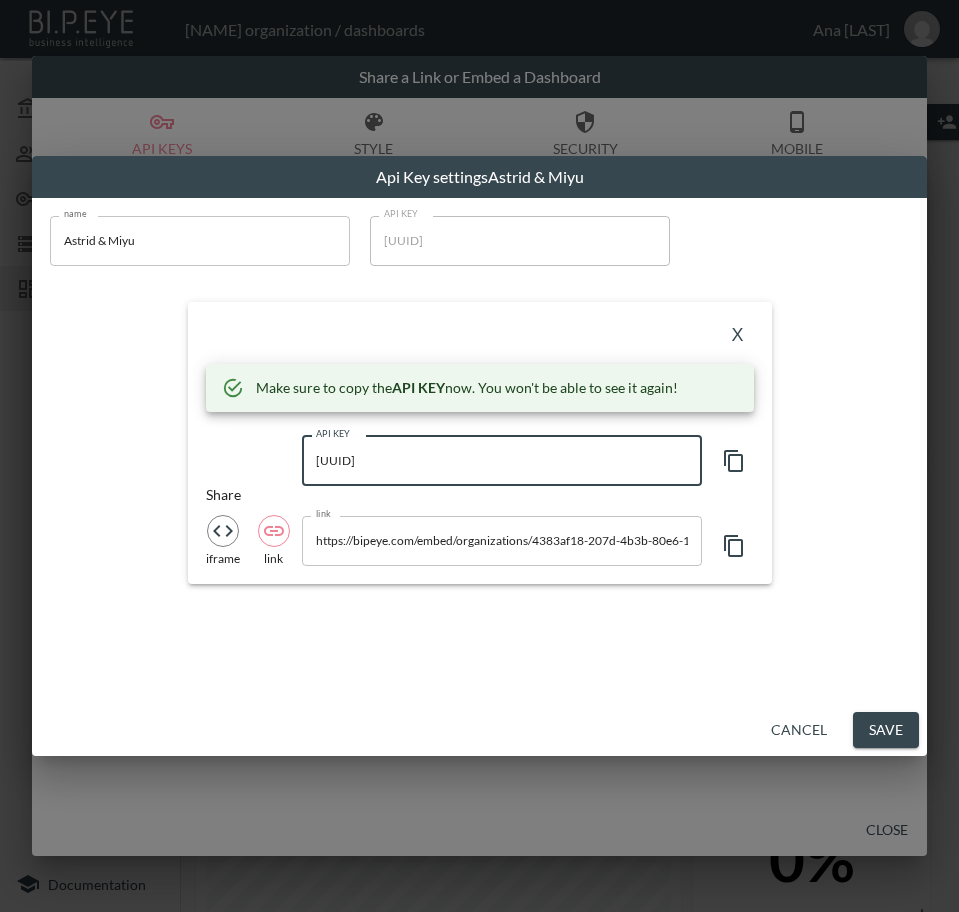 click 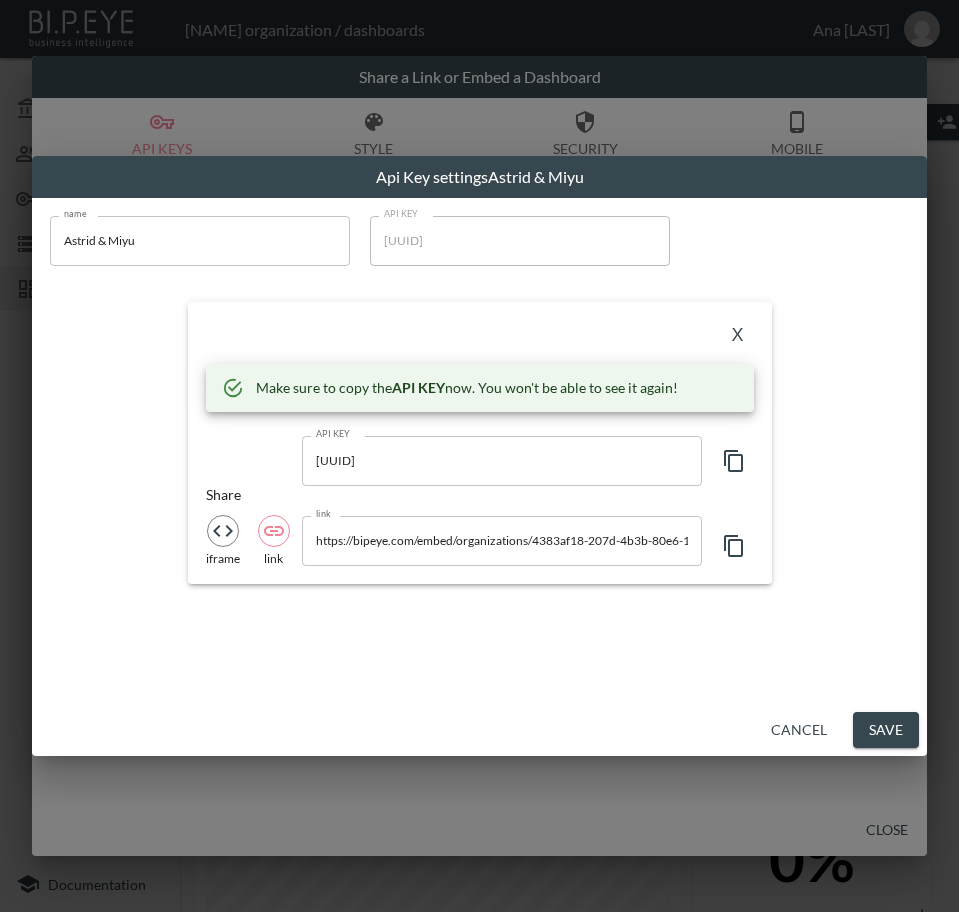 click on "Make sure to copy the  API KEY  now. You won't be able to see it again! API KEY [UUID] API KEY Share iframe link link https://bipeye.com/embed/organizations/[UUID]/dashboards/[UUID]?apiKey=[API_KEY] link" at bounding box center [480, 443] 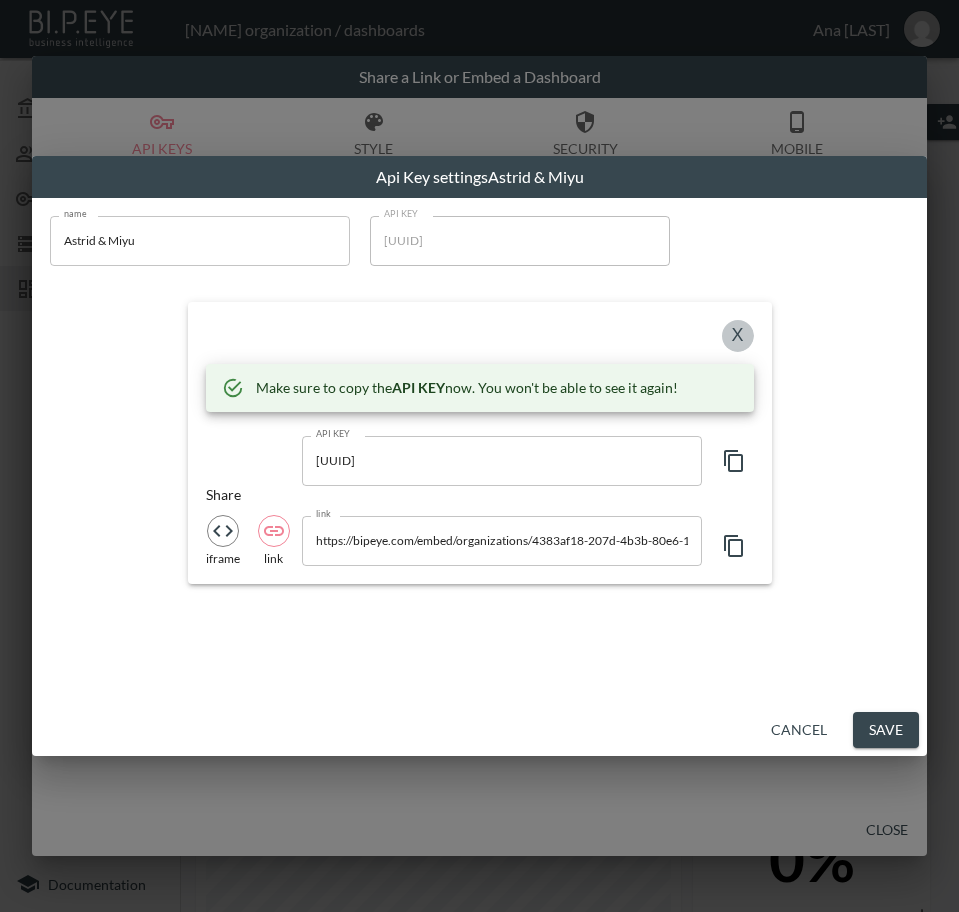 click on "X" at bounding box center (738, 336) 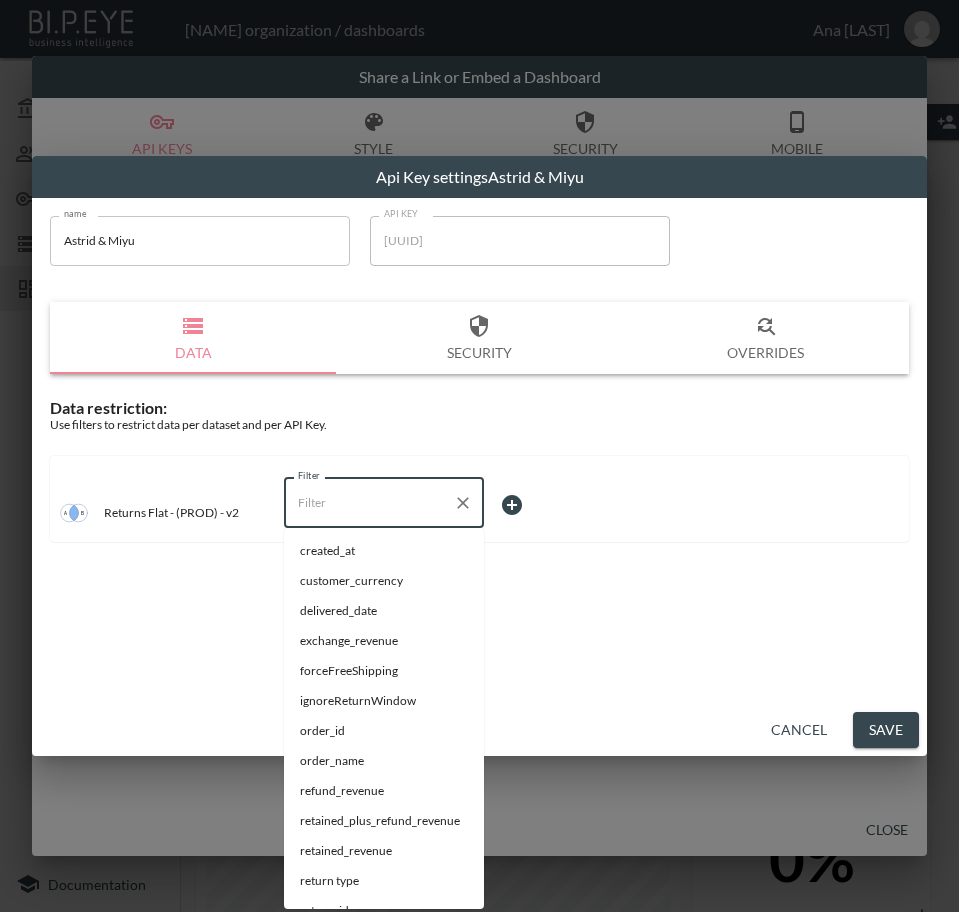 click on "Filter" at bounding box center (369, 503) 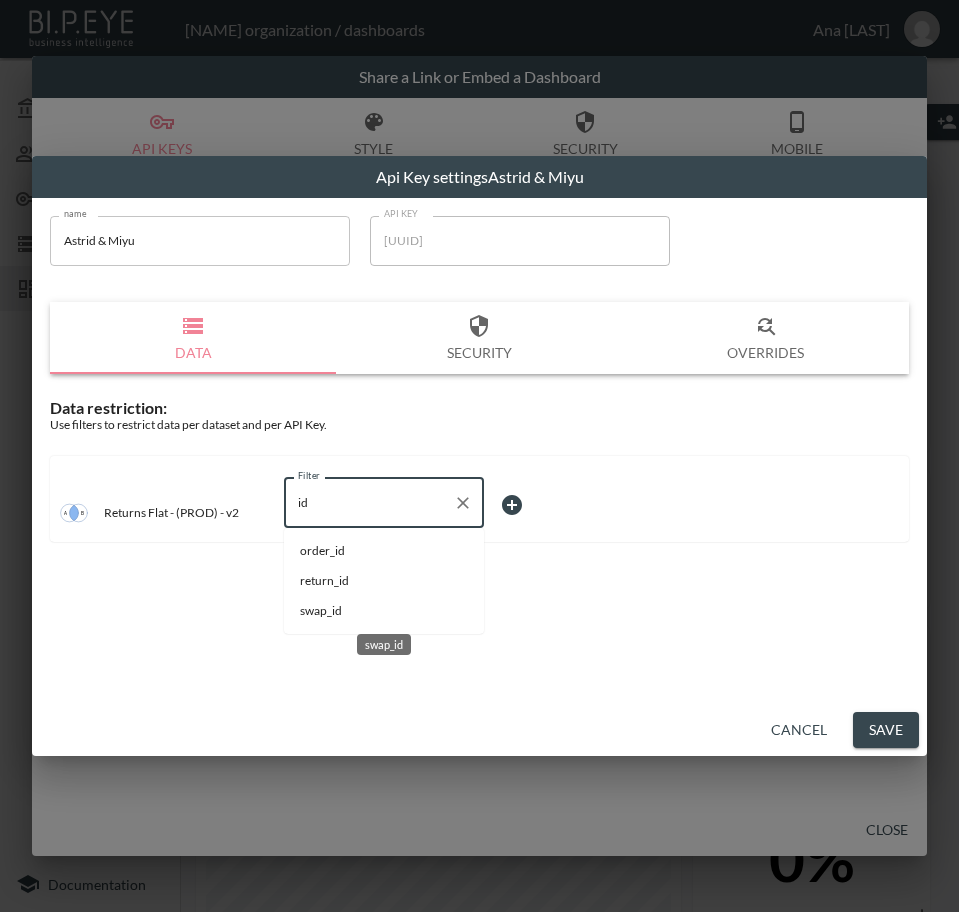 click on "swap_id" at bounding box center (384, 611) 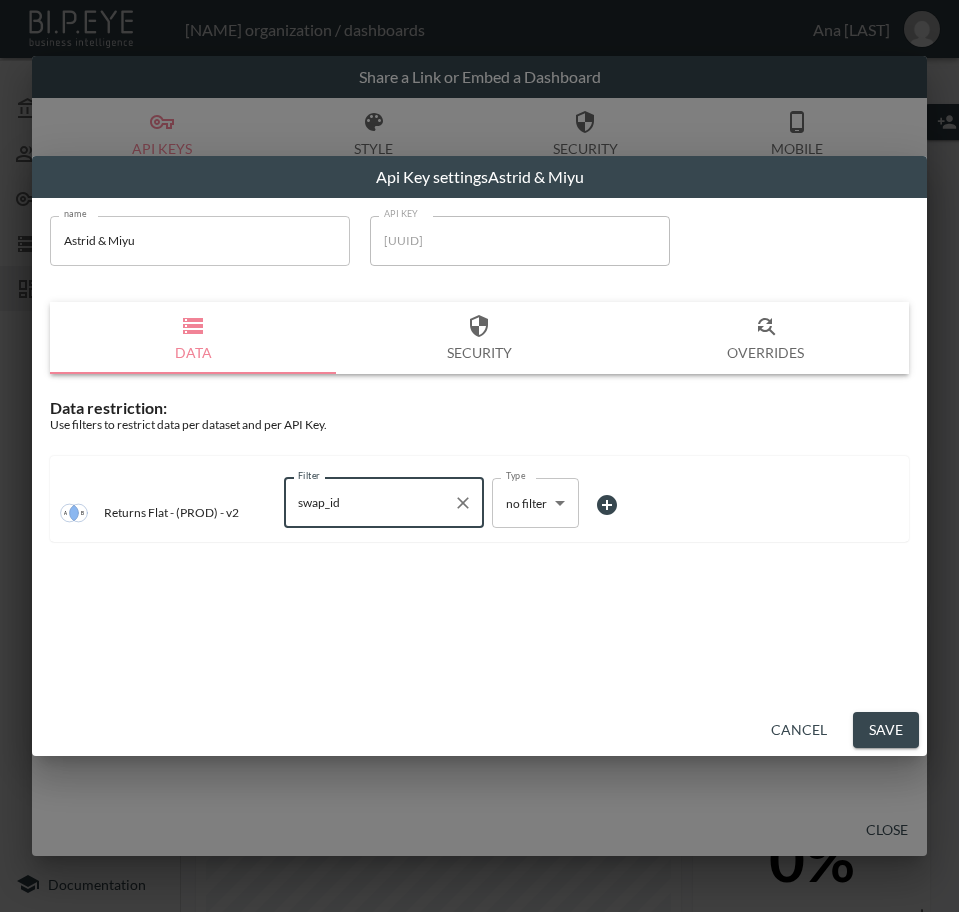 type on "swap_id" 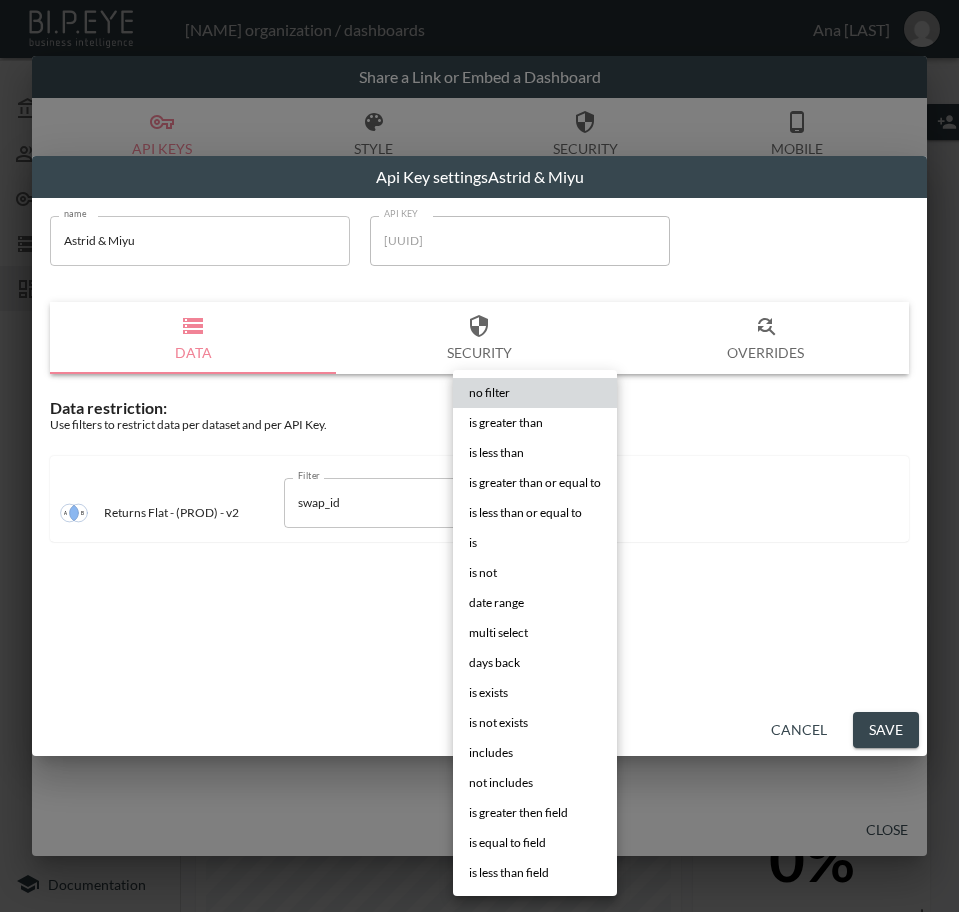 click on "BI.P.EYE, Interactive Analytics Dashboards - app [PERSON] organization / dashboards [PERSON] My Account Members Credentials Datasets Dashboards Documentation V2 - (PROD) - Key Indicators - GBP 0 2 Previous period Chart Share created_at   DATE RANGE Feb 01, 2025       swap_id   IS ZTM7d9UMGZPBBsI1sBrO   Refund vs Retained Revenue over time     Shopify Order Date Order Name Order Id Status Shipment From Address Country Retained Revenue RMA Shop Later Revenue Shop Now Revenue Refund requested Exchange Revenue Return Type Shipment From Address City Shipping Carrier Shipping Status Customer Currency Updated At Delivered Date Tracking Number Updated At Force Free Shipping Ignore Return Window [DATE] #41312 11693081690497 created United Kingdom 0 1137 0 0 15 0 Refund Crayford royal-mail delivered GBP [DATE] [DATE] 1752022944007 [DATE] #41247 11594315530625 completed United Kingdom 0 1139 0 0 10 0 Refund Kingsbridge royal-mail delivered" at bounding box center [479, 456] 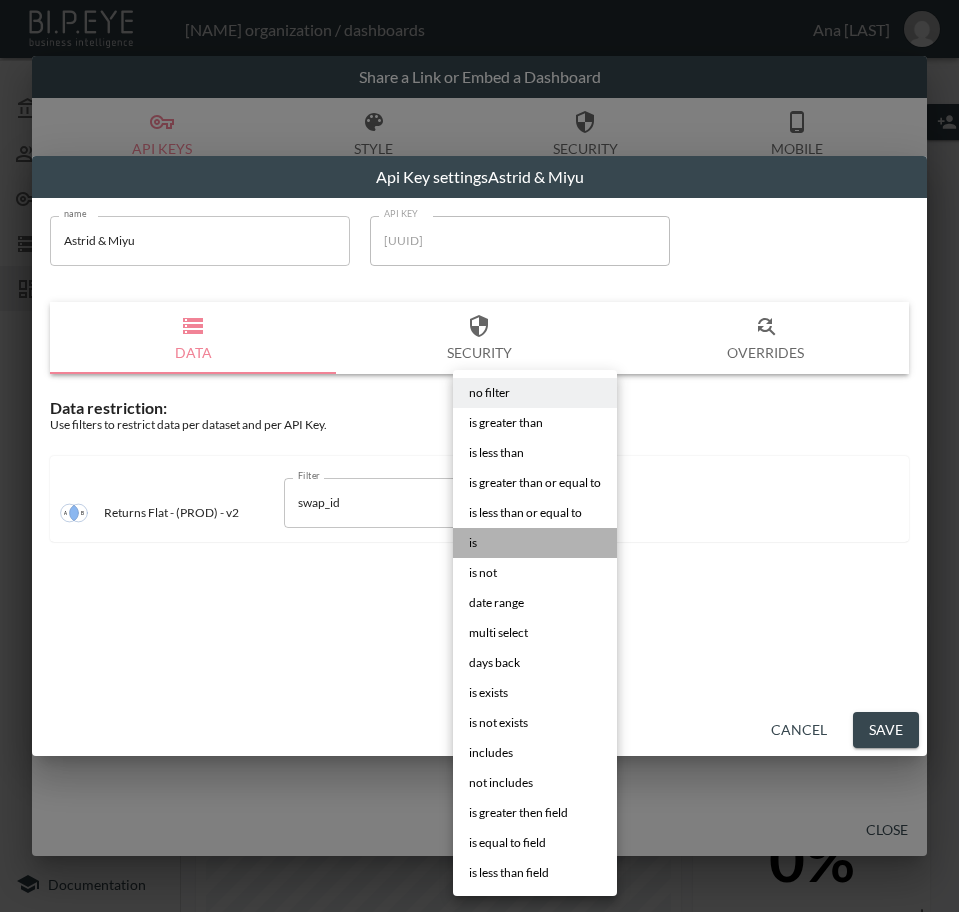 click on "is" at bounding box center [535, 543] 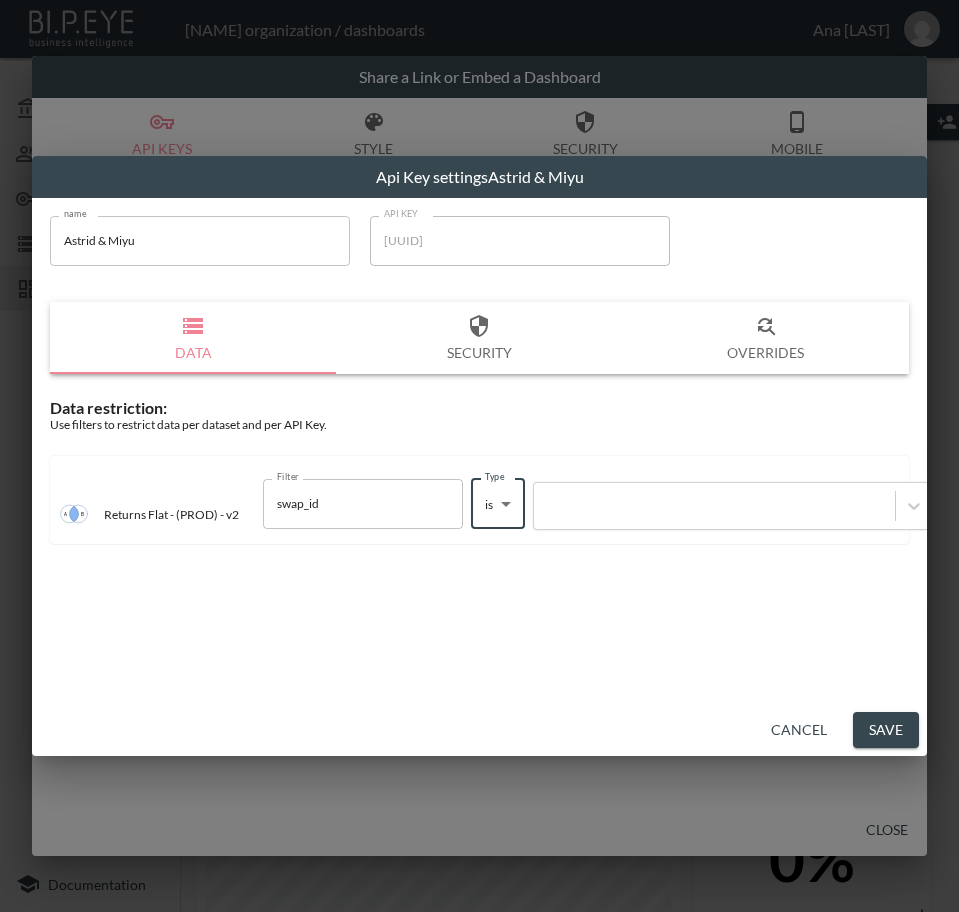 click at bounding box center [714, 505] 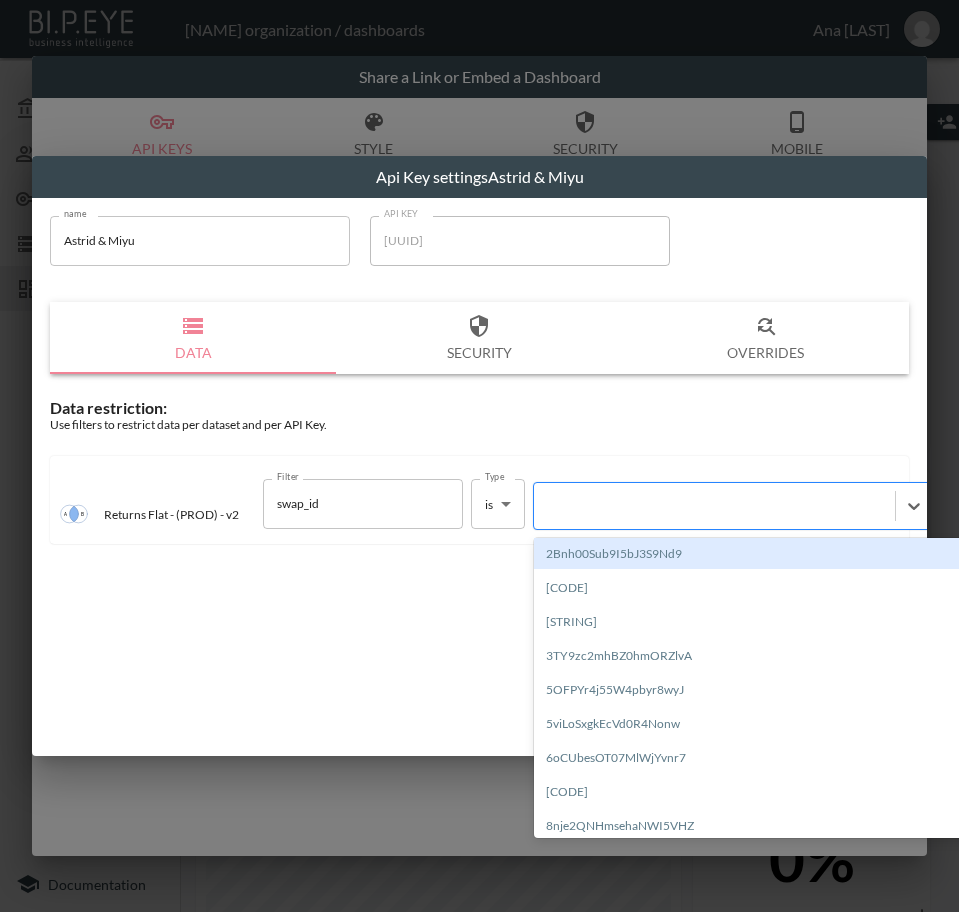 paste on "[CODE]" 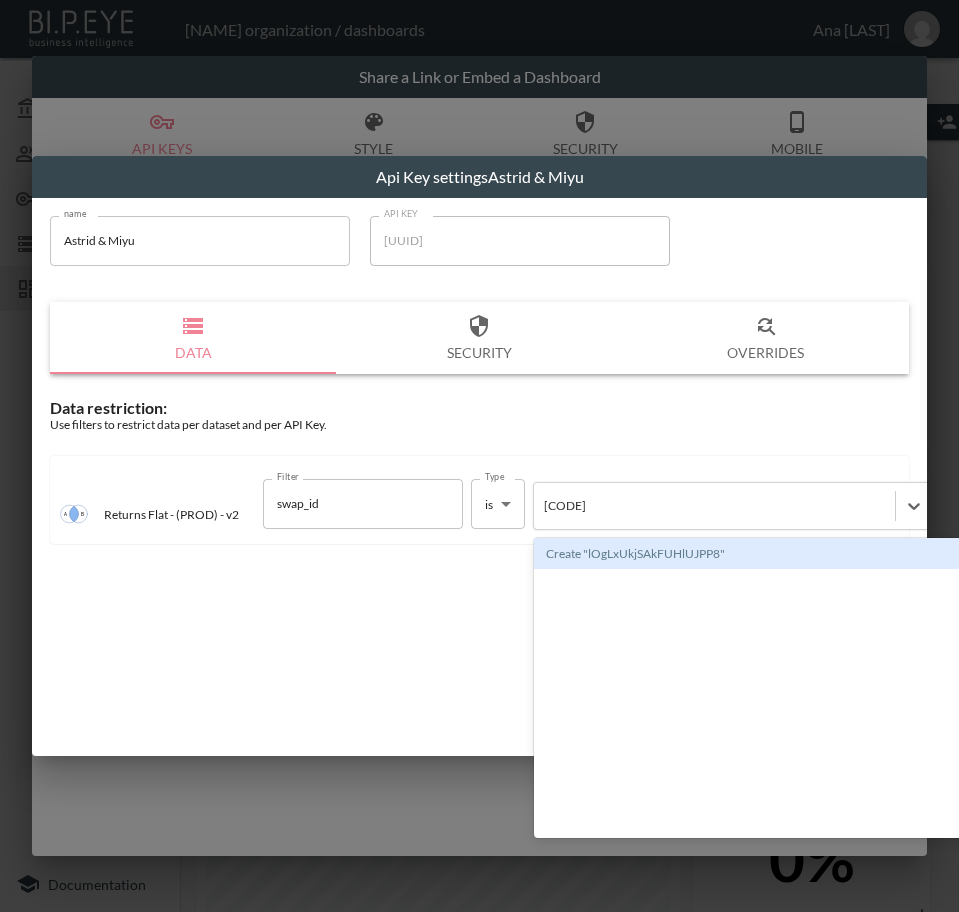 type 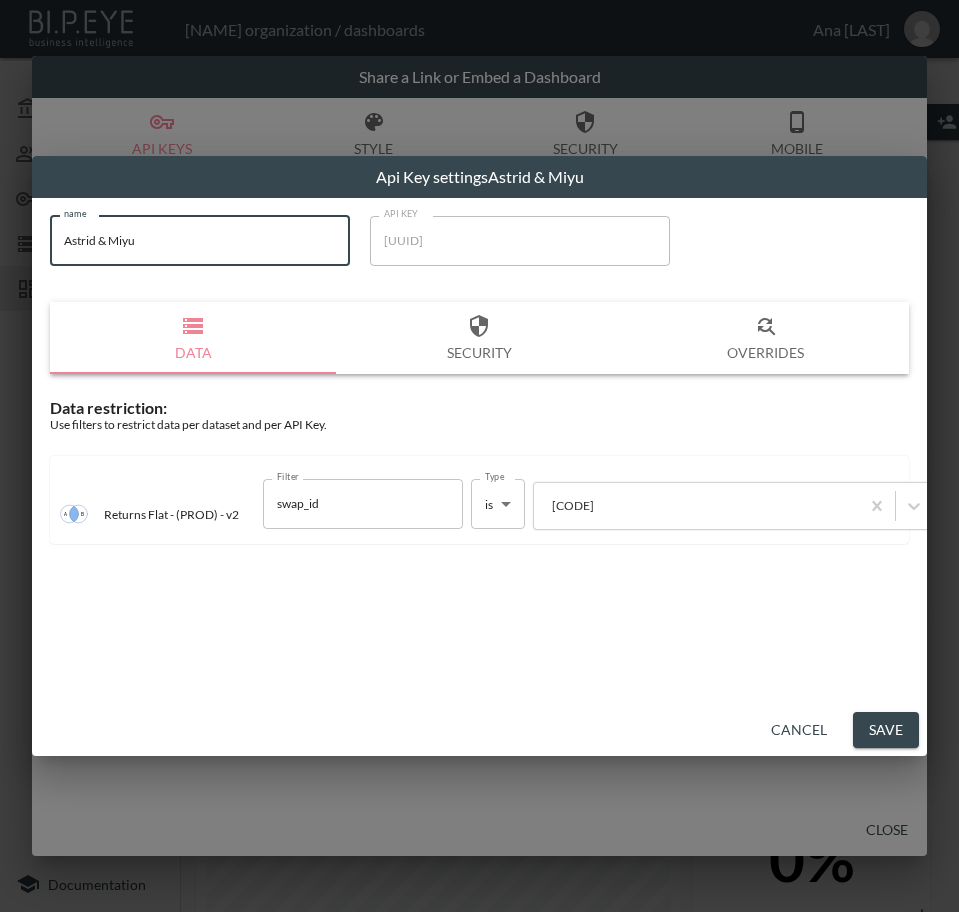 drag, startPoint x: 163, startPoint y: 239, endPoint x: 12, endPoint y: 228, distance: 151.40013 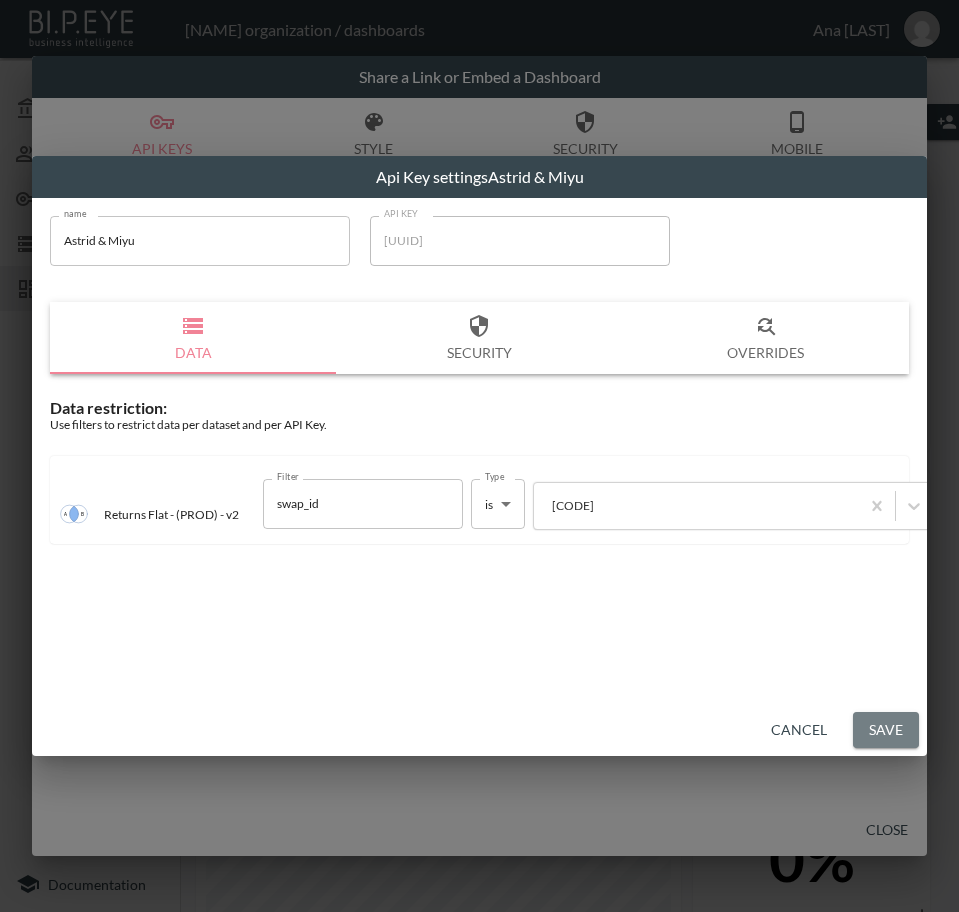 click on "Save" at bounding box center [886, 730] 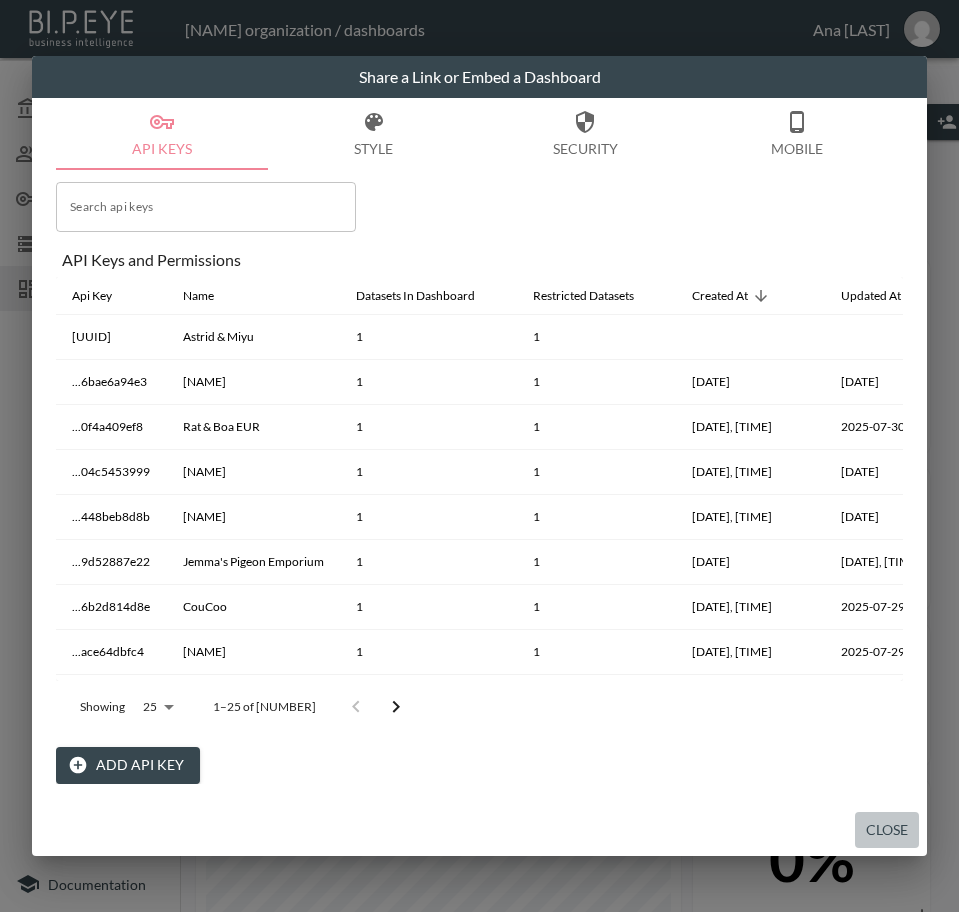 click on "Close" at bounding box center (887, 830) 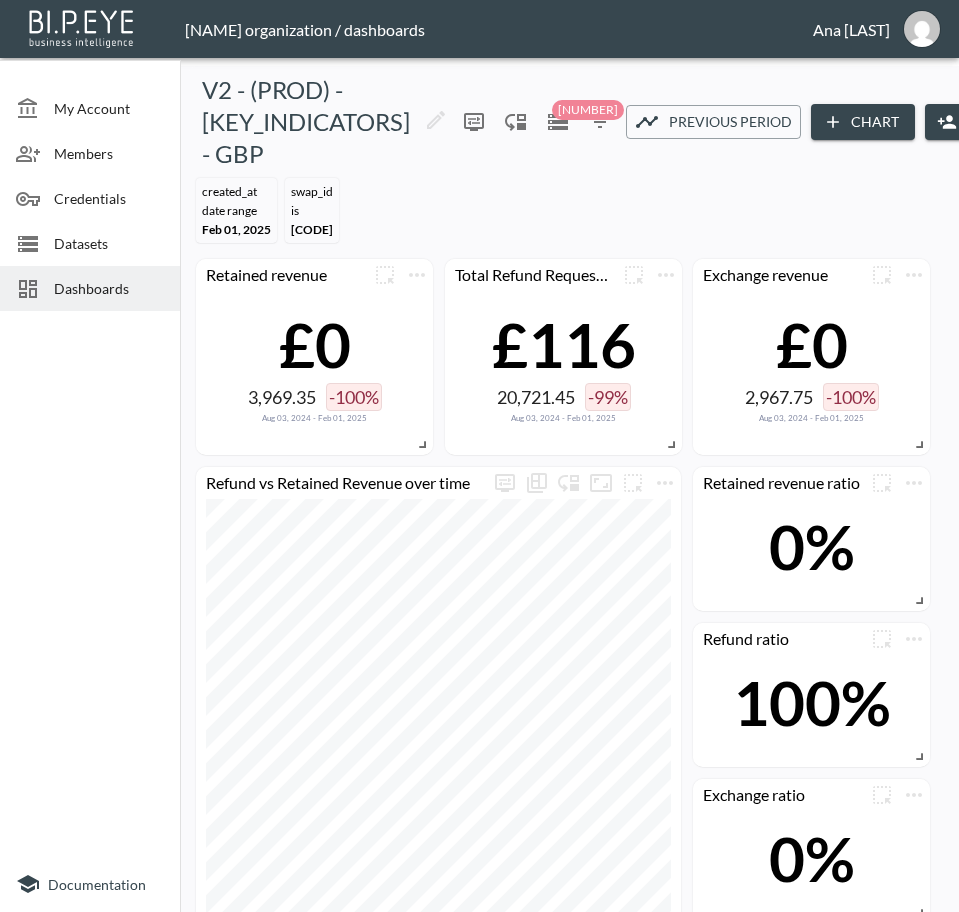 click on "Dashboards" at bounding box center [109, 288] 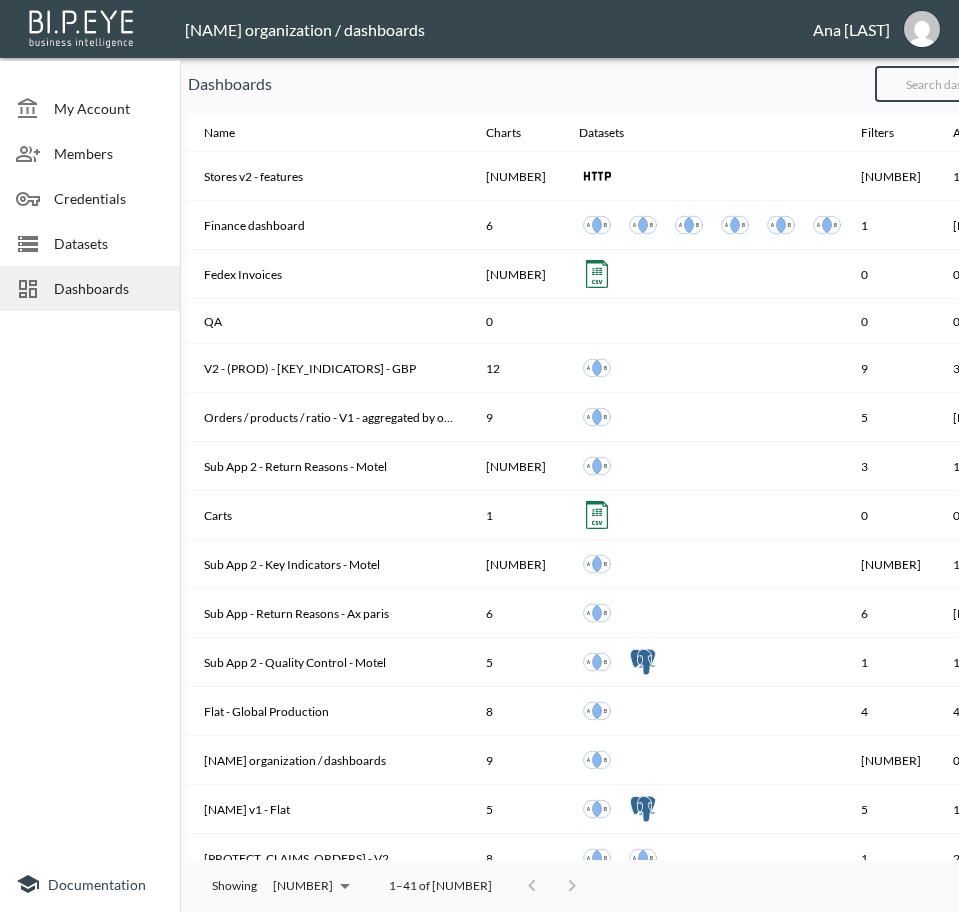 click at bounding box center [956, 84] 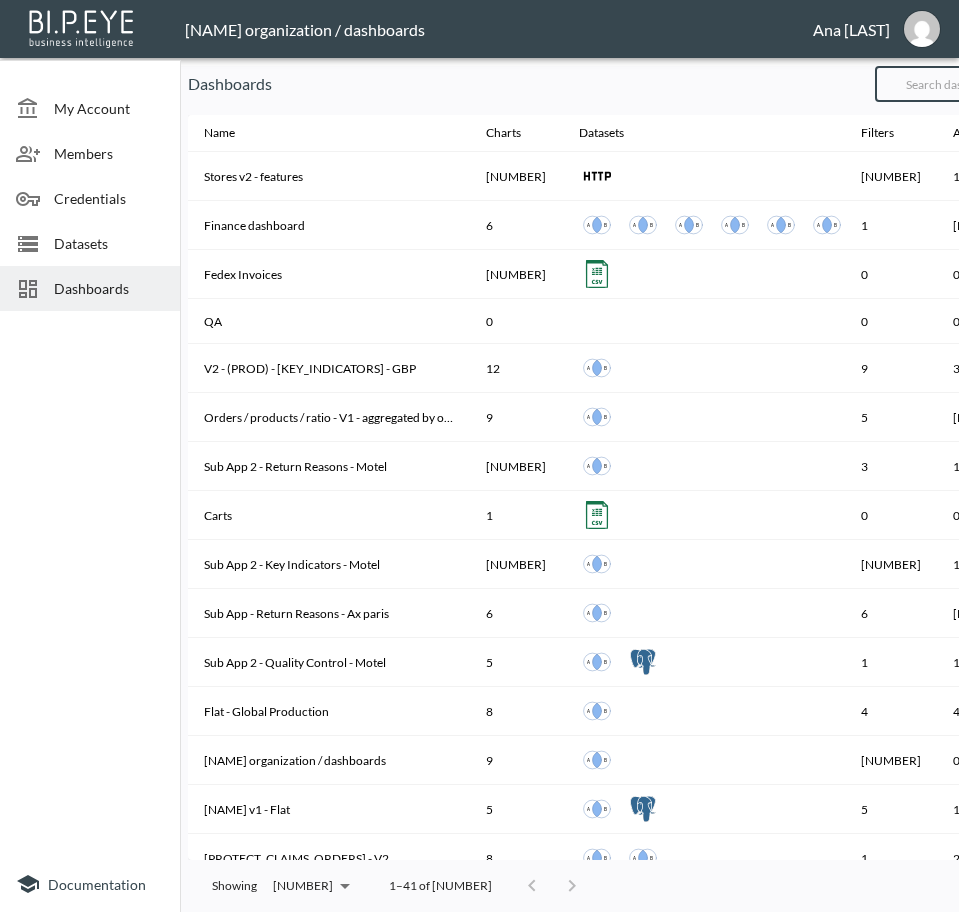 click at bounding box center [956, 84] 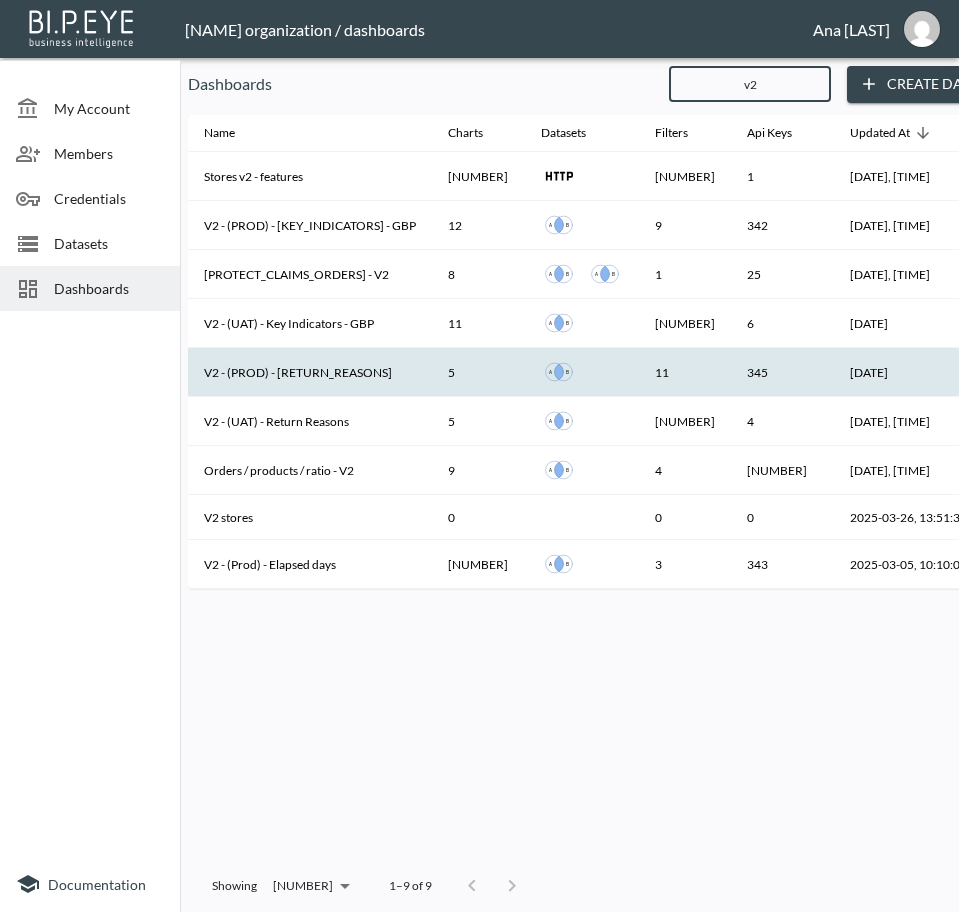 type on "v2" 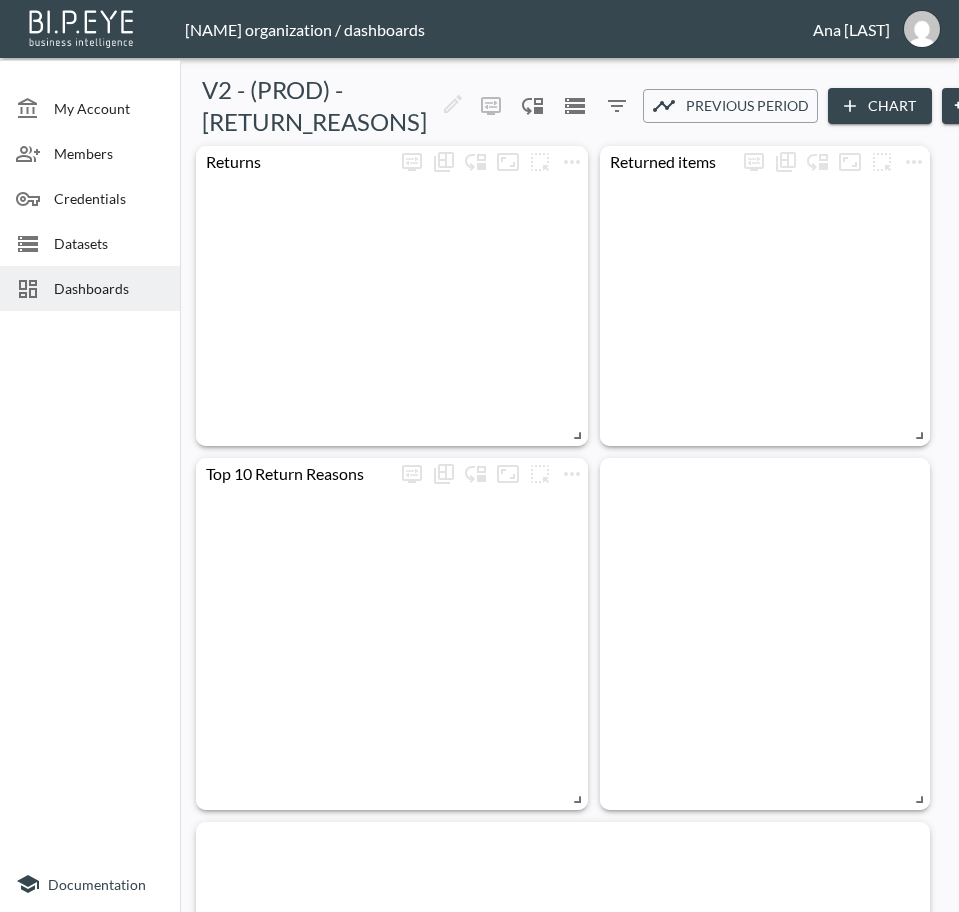 click on "Share" at bounding box center (992, 106) 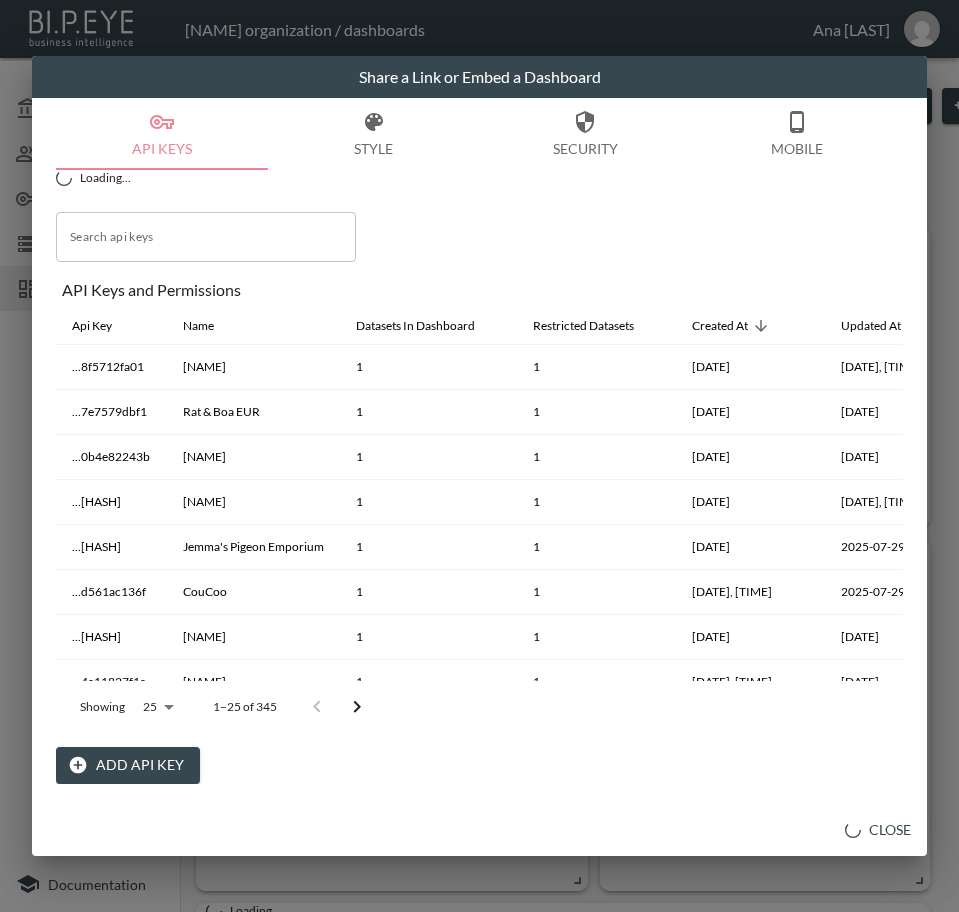 click on "Add API Key" at bounding box center (128, 765) 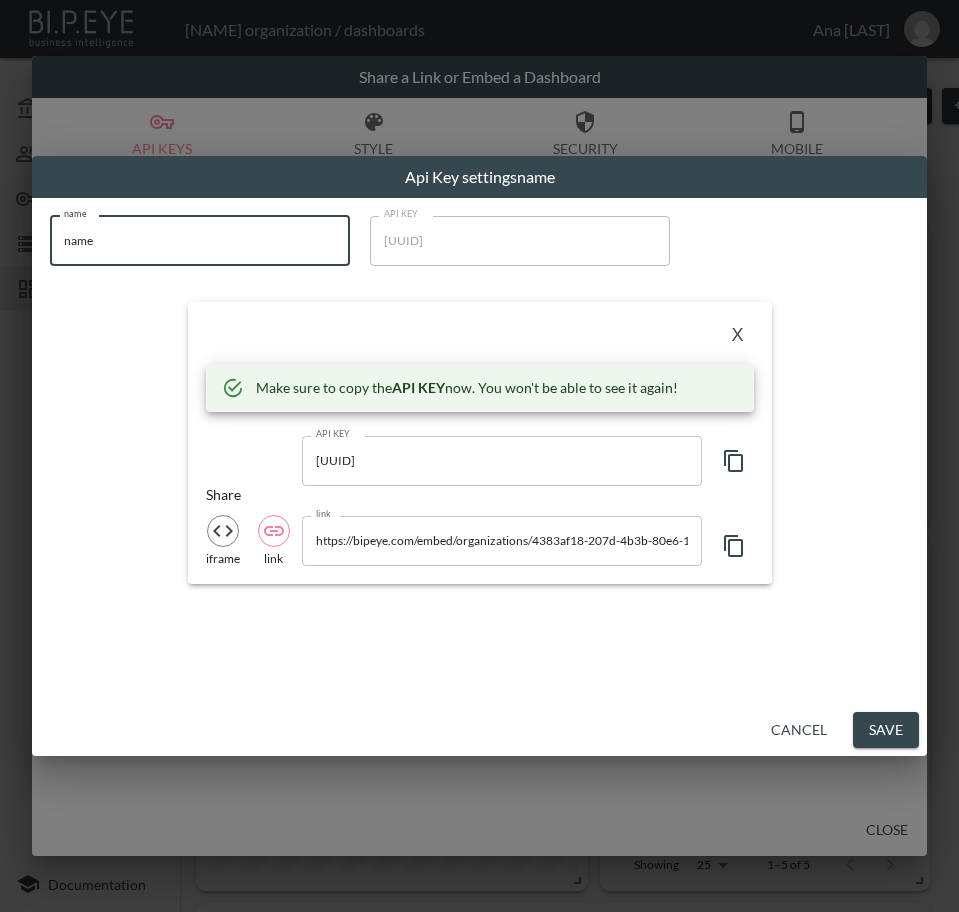 click on "BI.P.EYE, Interactive Analytics Dashboards - app [PERSON] organization / dashboards [PERSON] My Account Members Credentials Datasets Dashboards Documentation V2 - (PROD) - Return Reasons 0 2 Previous period Chart Share return_date   DATE RANGE Feb 01, 2025       swap_id   IS ZTM7d9UMGZPBBsI1sBrO     Products returned Shopify Order Date Image Product Name Return Type Shipment From Address Country Title Sku Quantity Main Reason Sub Reason Feedback Original Unit Price Pre Calculated Price Variant Id Tax Applied Per Item Weight Discounted Unit Price Processed Weight Unit Product Id Return Id Return Date Current Price Discount Applied Per Item Intake Reason Order Id Order Name Reason Key Word Return Status Shipping Status Taxable Updated At Store Name [DATE] Mama Black Cotton Trouser Set Refund United Kingdom 18/20 Maternity Black Cotton Trouser Set 18/20 1 Item does not fit Item is too big for me 15 15 gid://shopify/ProductVariant/45327338504422 2.5 0.3 15 false KILOGRAMS 8827582021862" at bounding box center (479, 456) 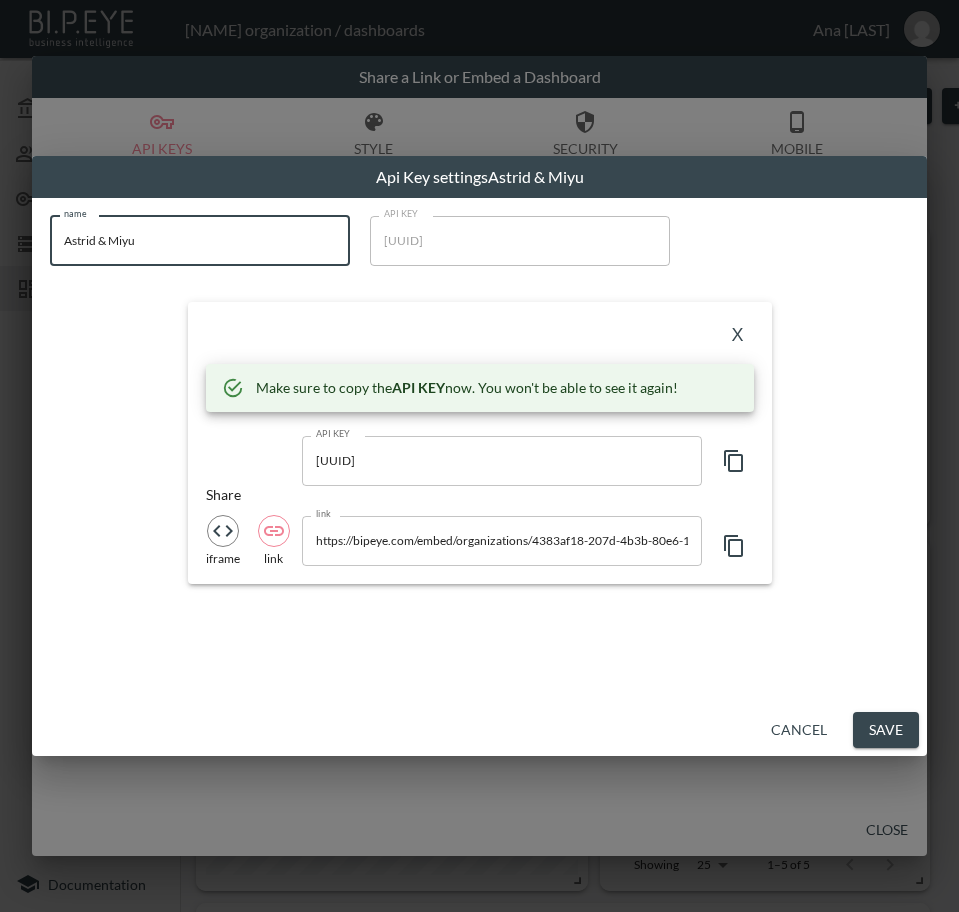 type on "Astrid & Miyu" 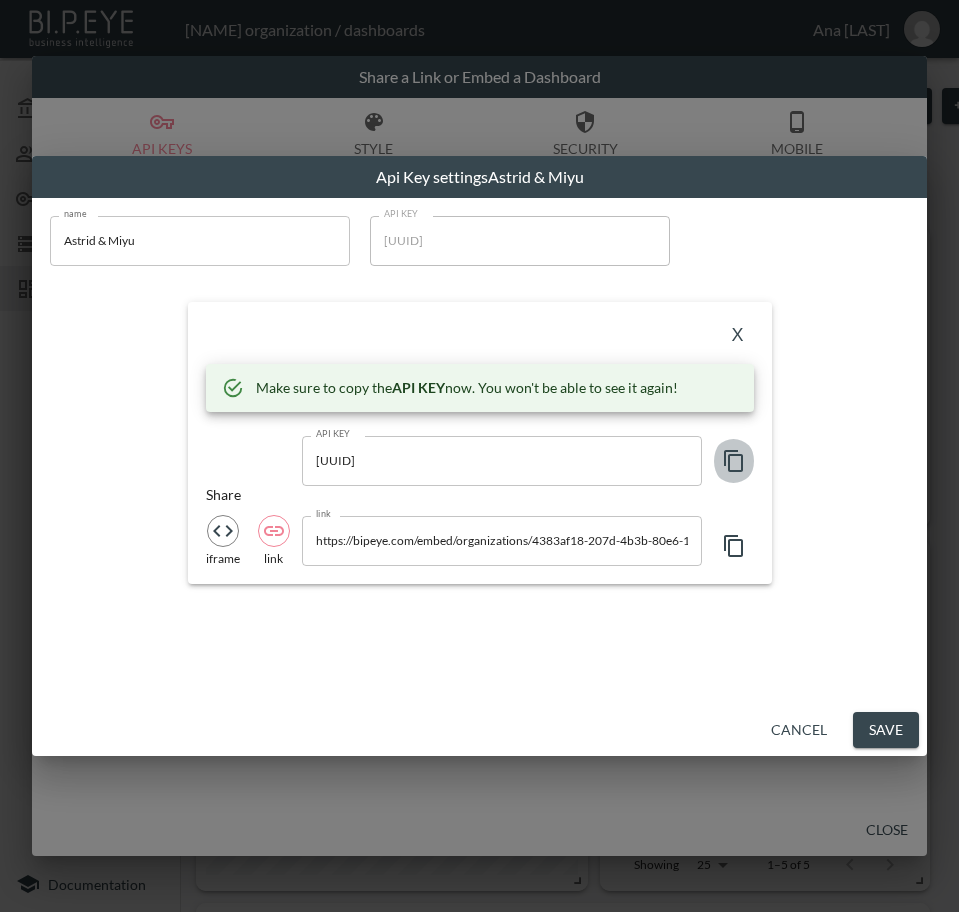 click 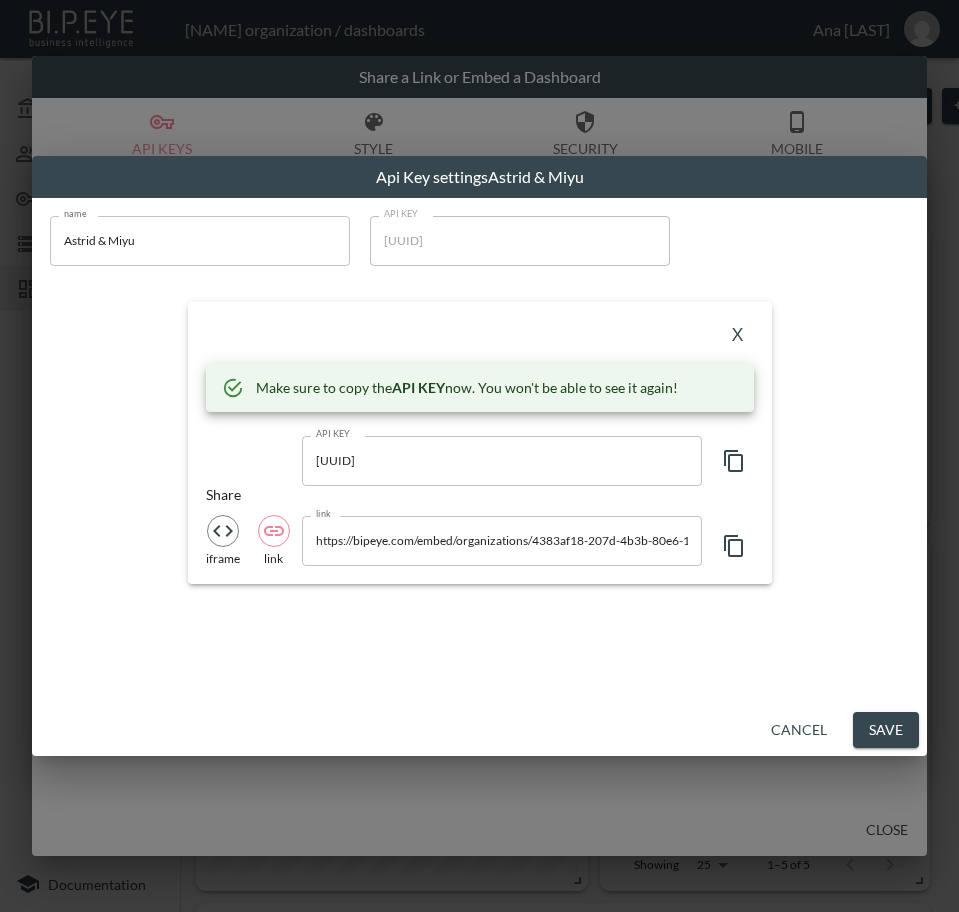 click on "X" at bounding box center (480, 336) 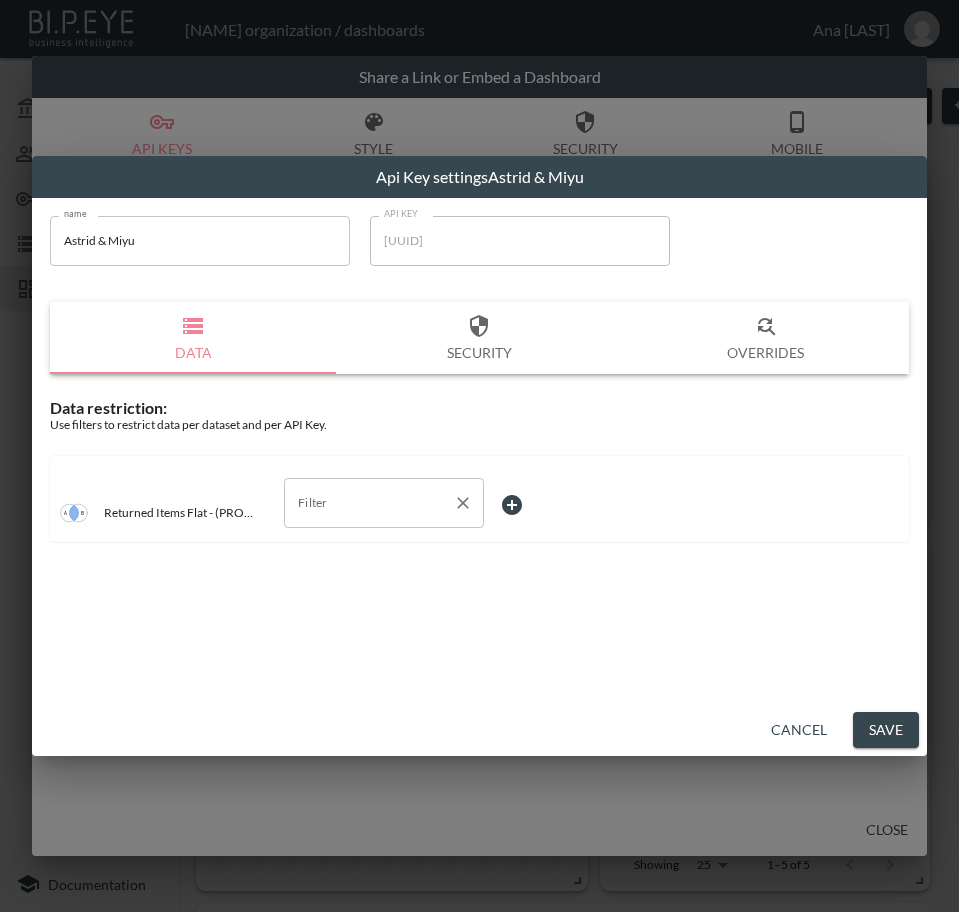 click on "Filter" at bounding box center (369, 503) 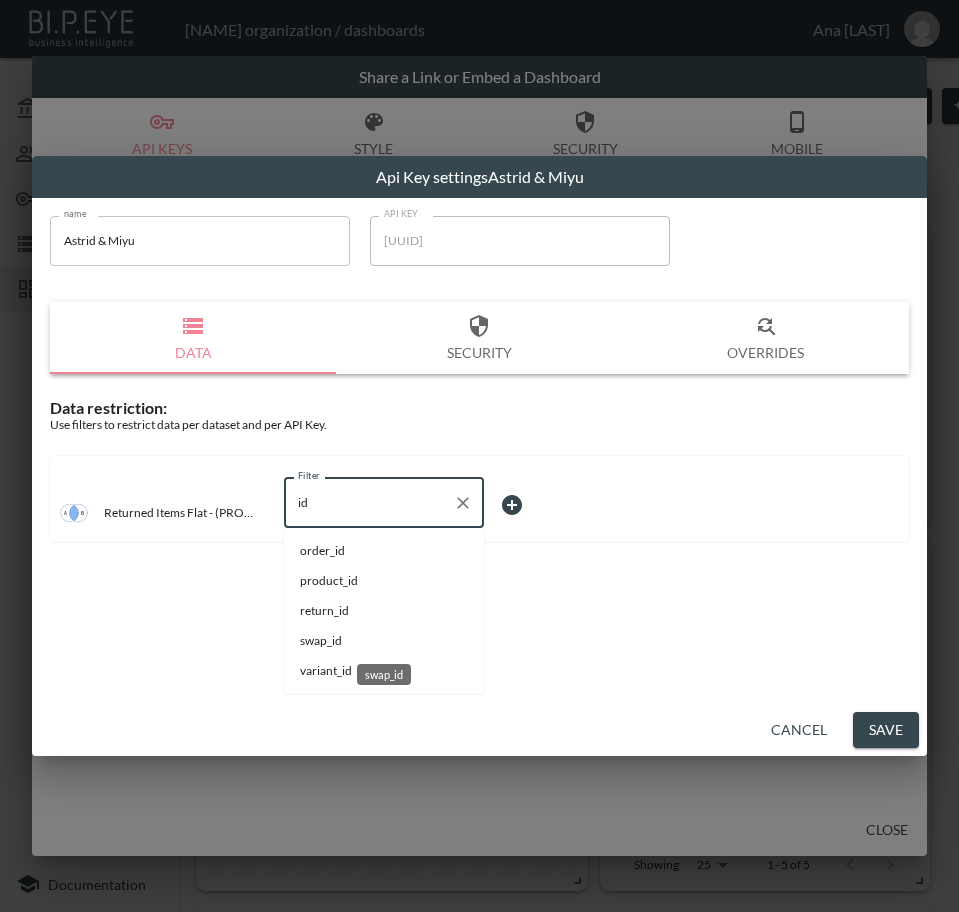 click on "swap_id" at bounding box center [384, 641] 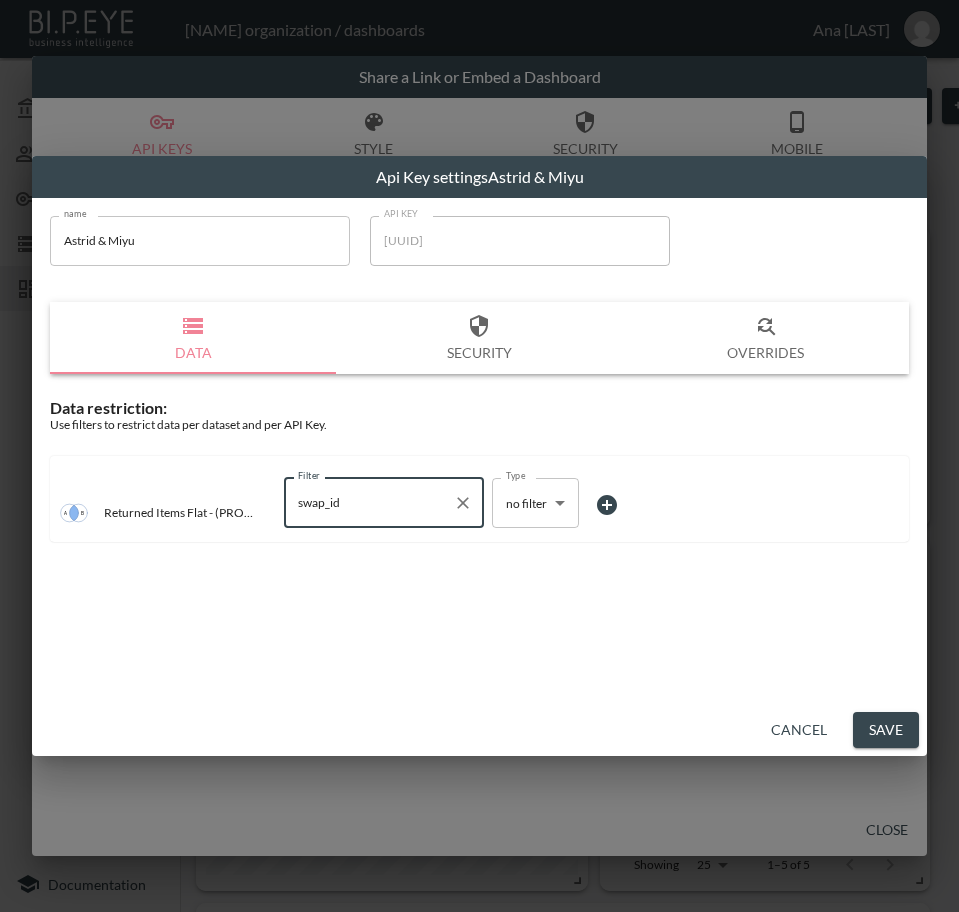 type on "swap_id" 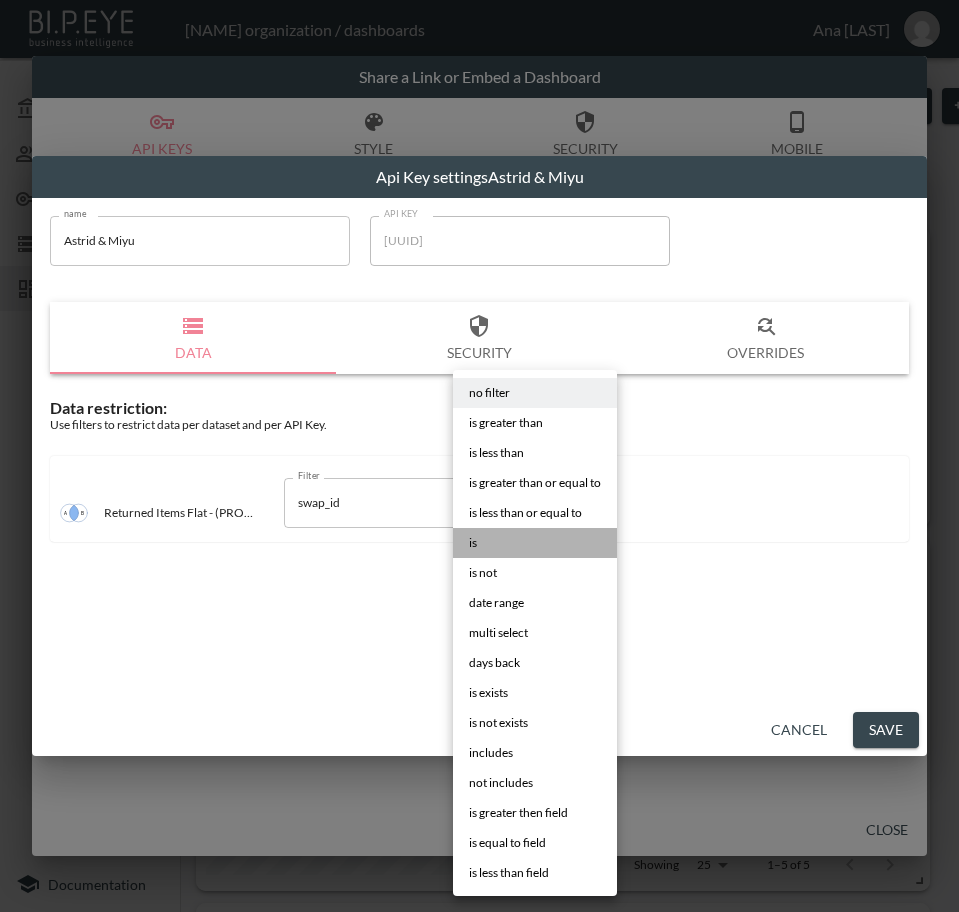 click on "is" at bounding box center [535, 543] 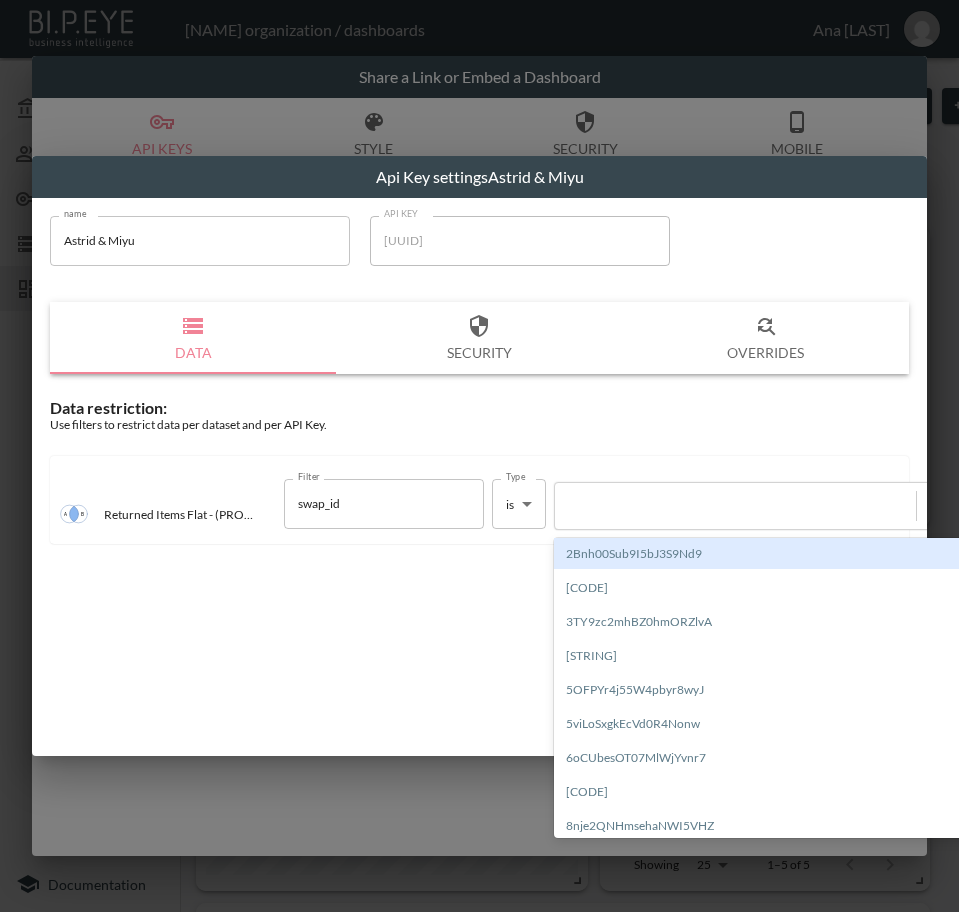 click at bounding box center (735, 505) 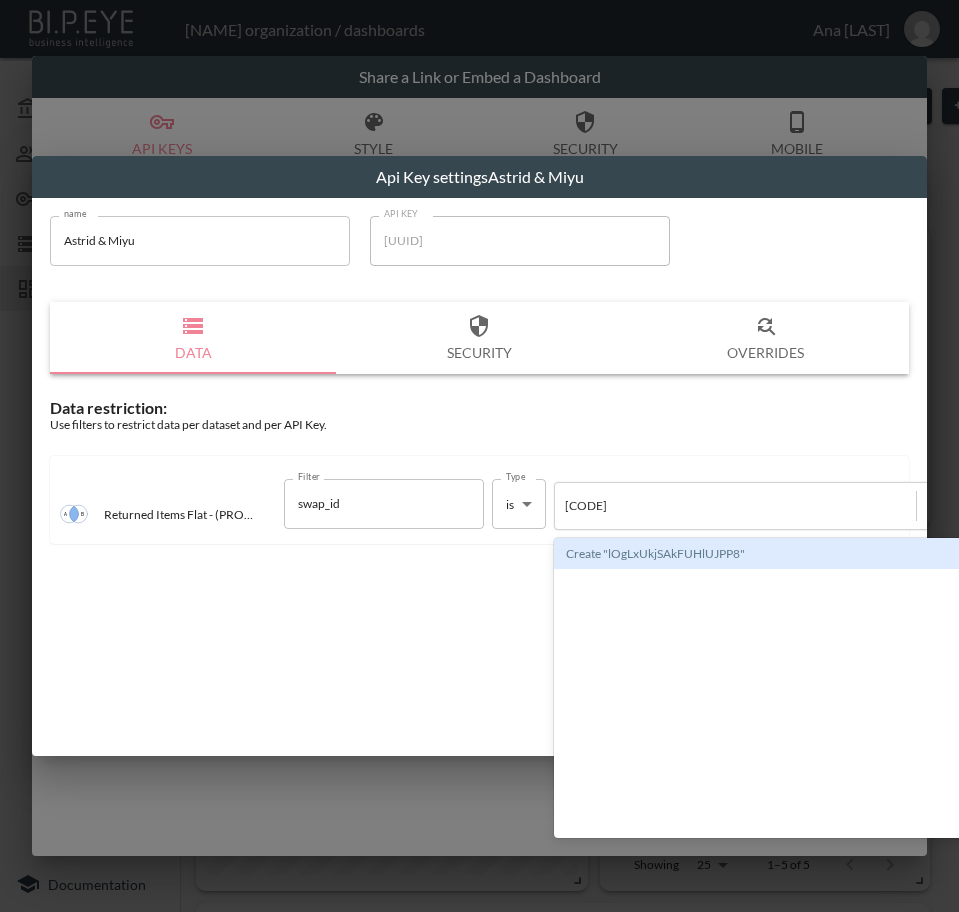type 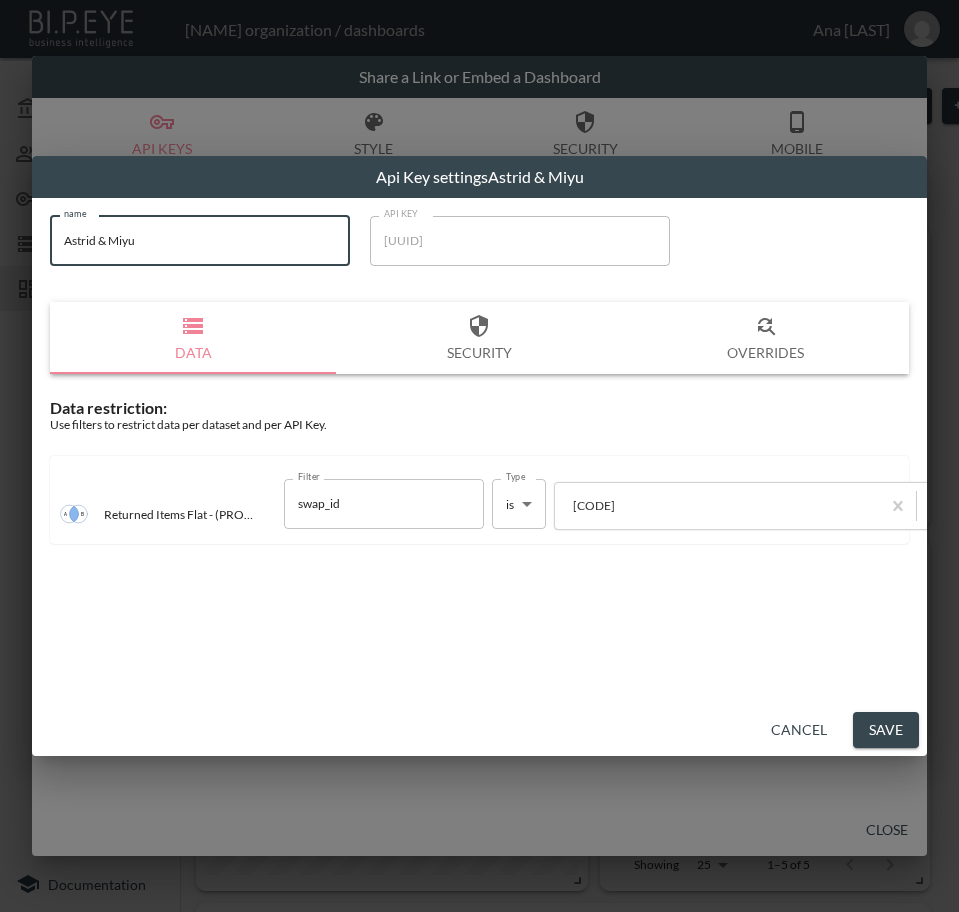 drag, startPoint x: 173, startPoint y: 248, endPoint x: -1, endPoint y: 253, distance: 174.07182 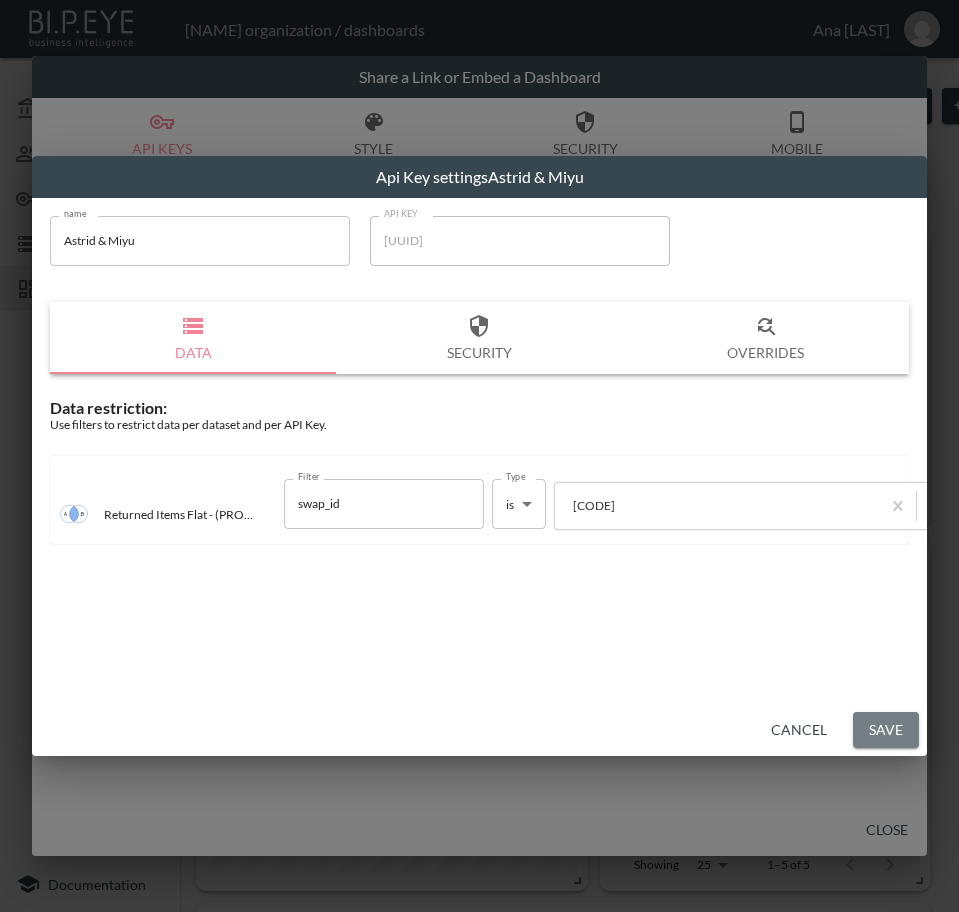 click on "Save" at bounding box center (886, 730) 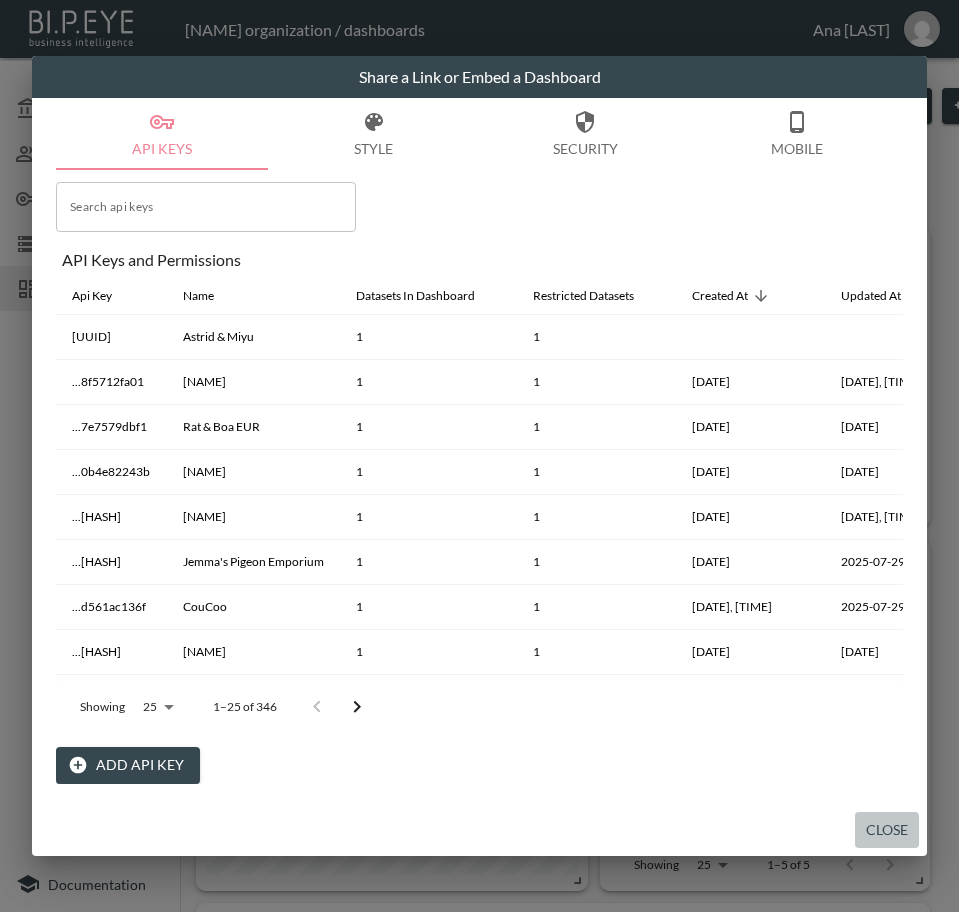 click on "Close" at bounding box center (887, 830) 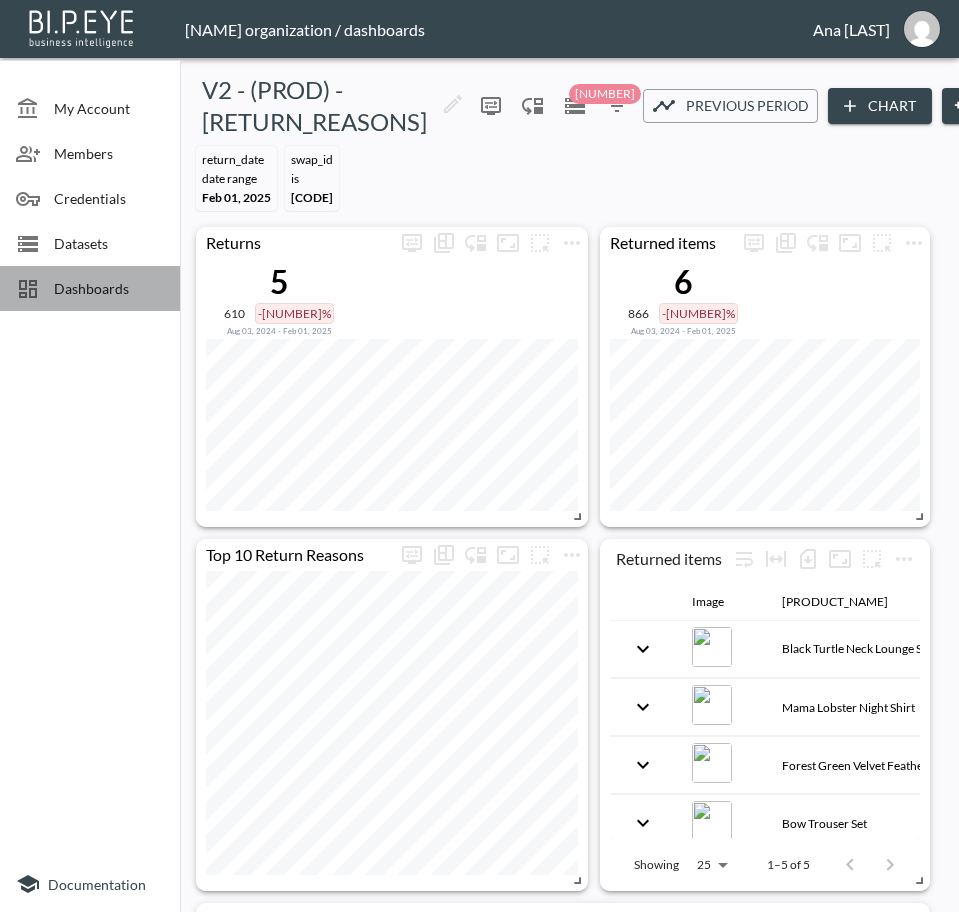 click on "Dashboards" at bounding box center (90, 288) 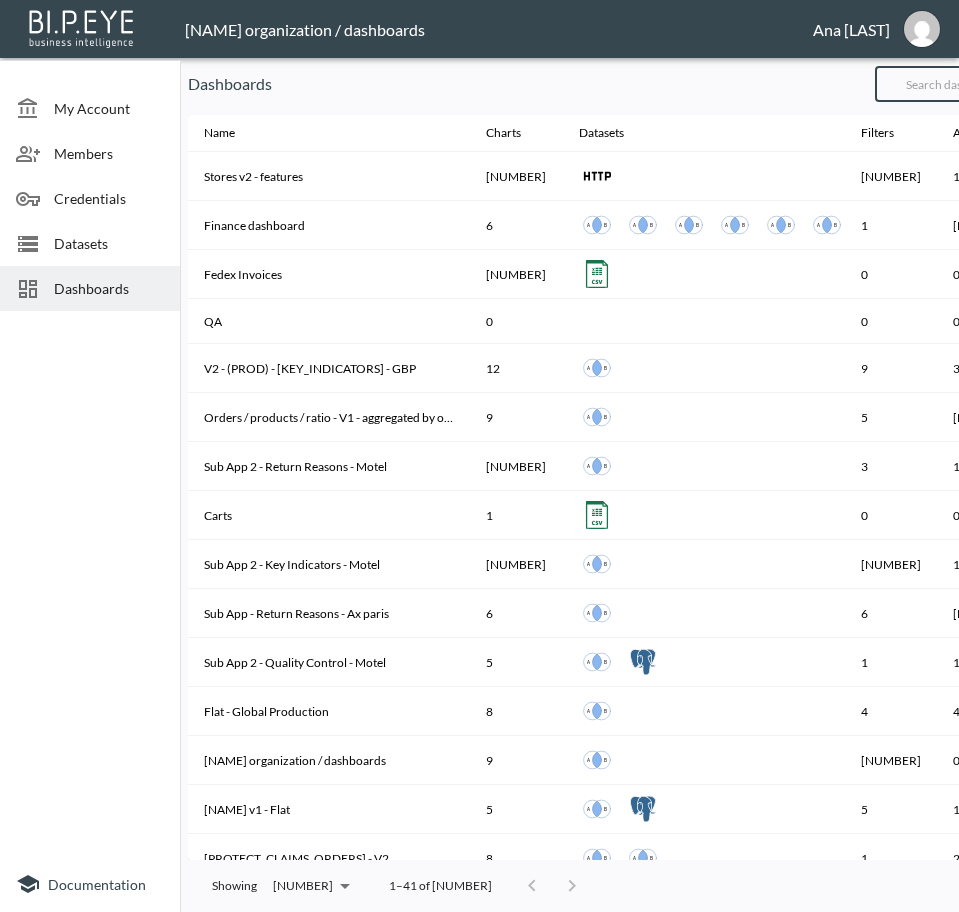 click at bounding box center (956, 84) 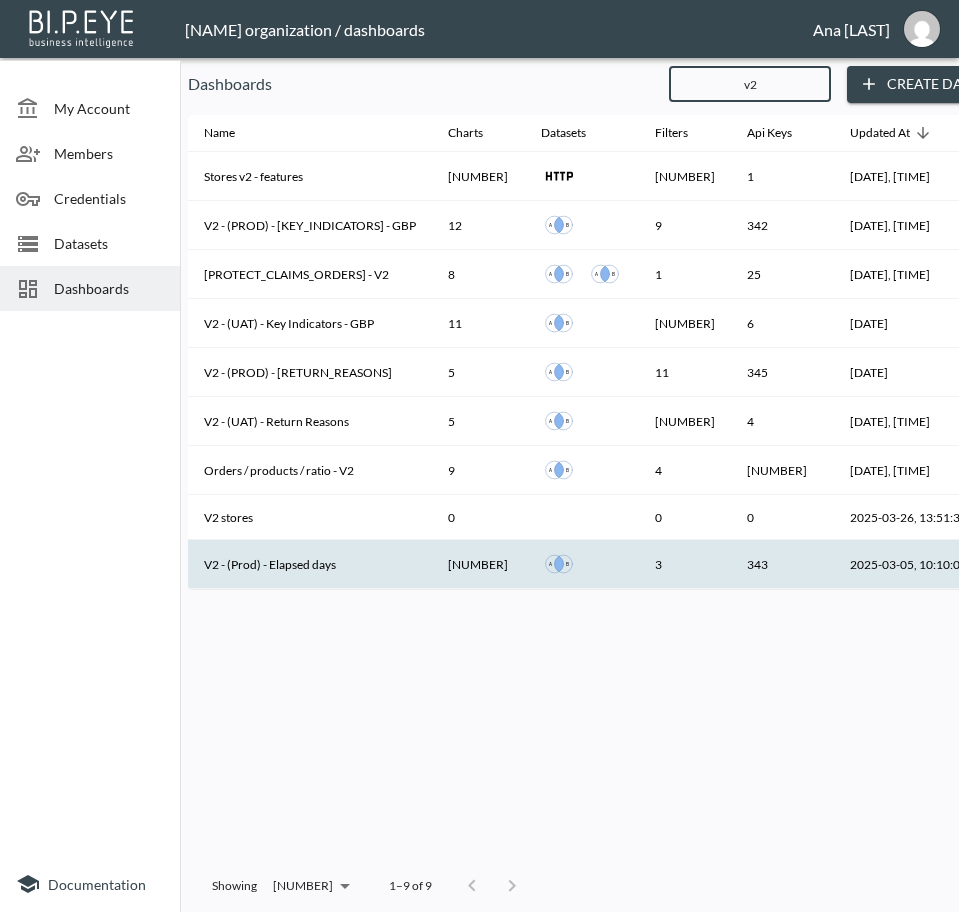 type on "v2" 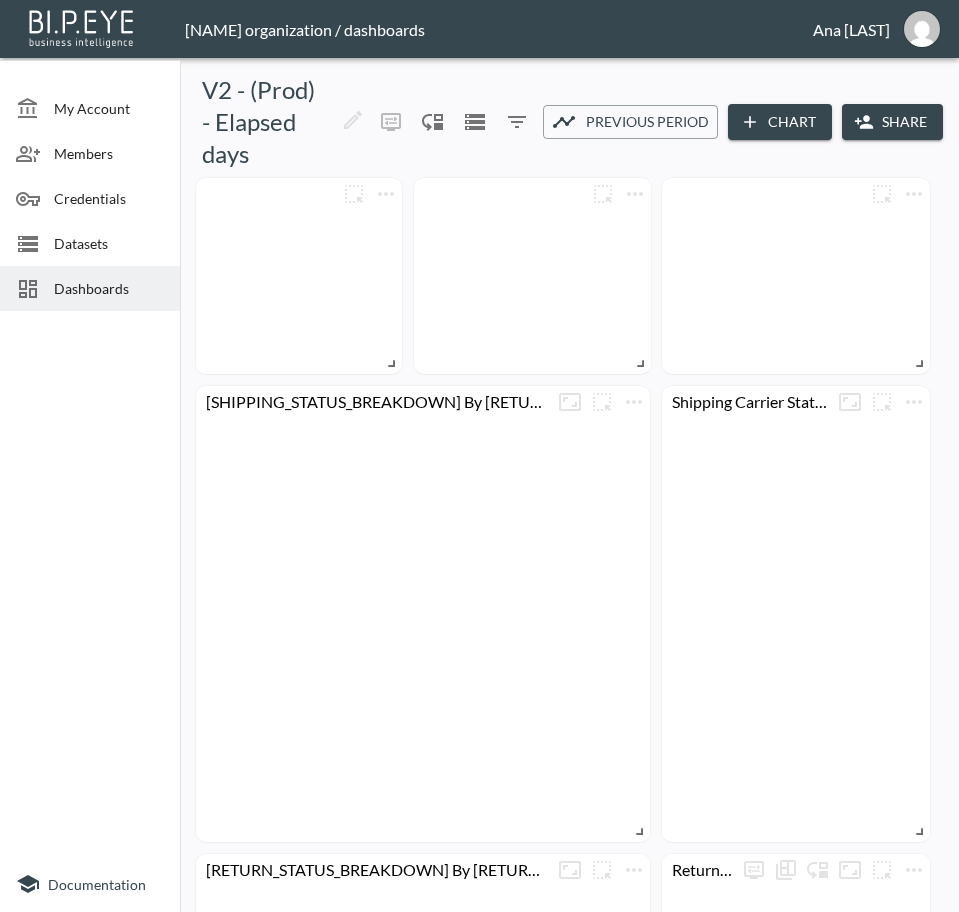 click on "Share" at bounding box center [892, 122] 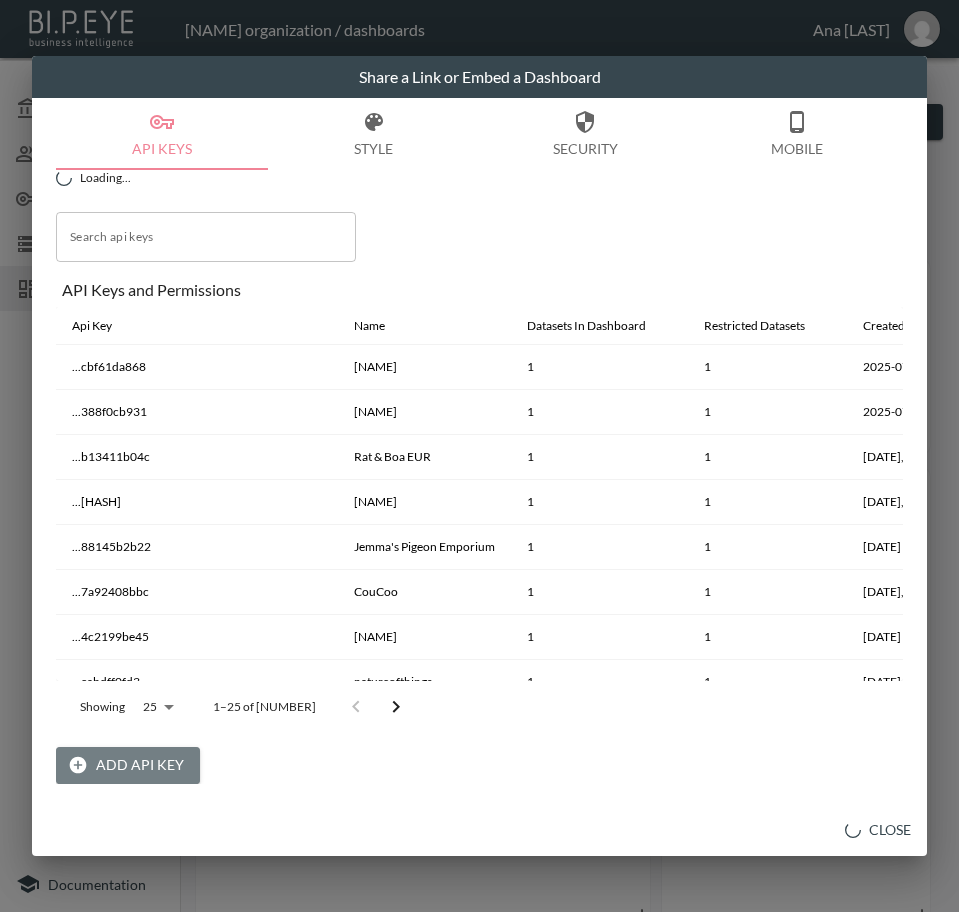 click on "Add API Key" at bounding box center (128, 765) 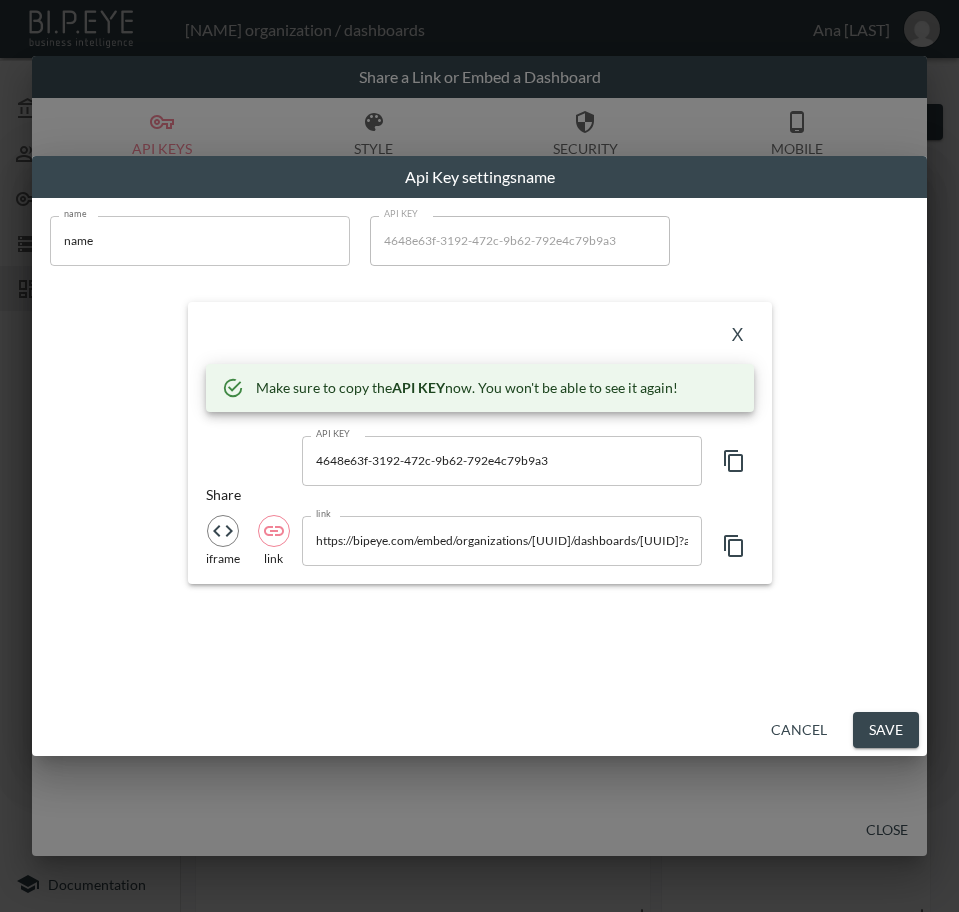 click on "Sub App 2 - Key Indicators - Motel" at bounding box center (479, 456) 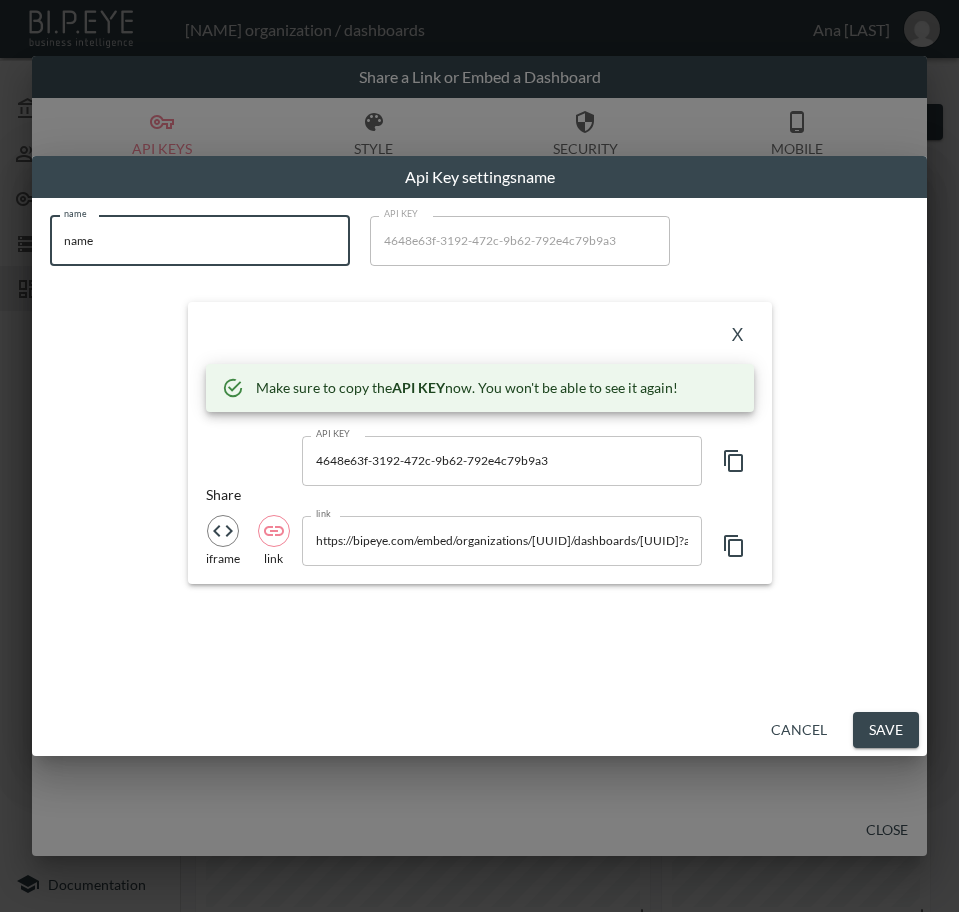 paste on "Astrid & Miyu" 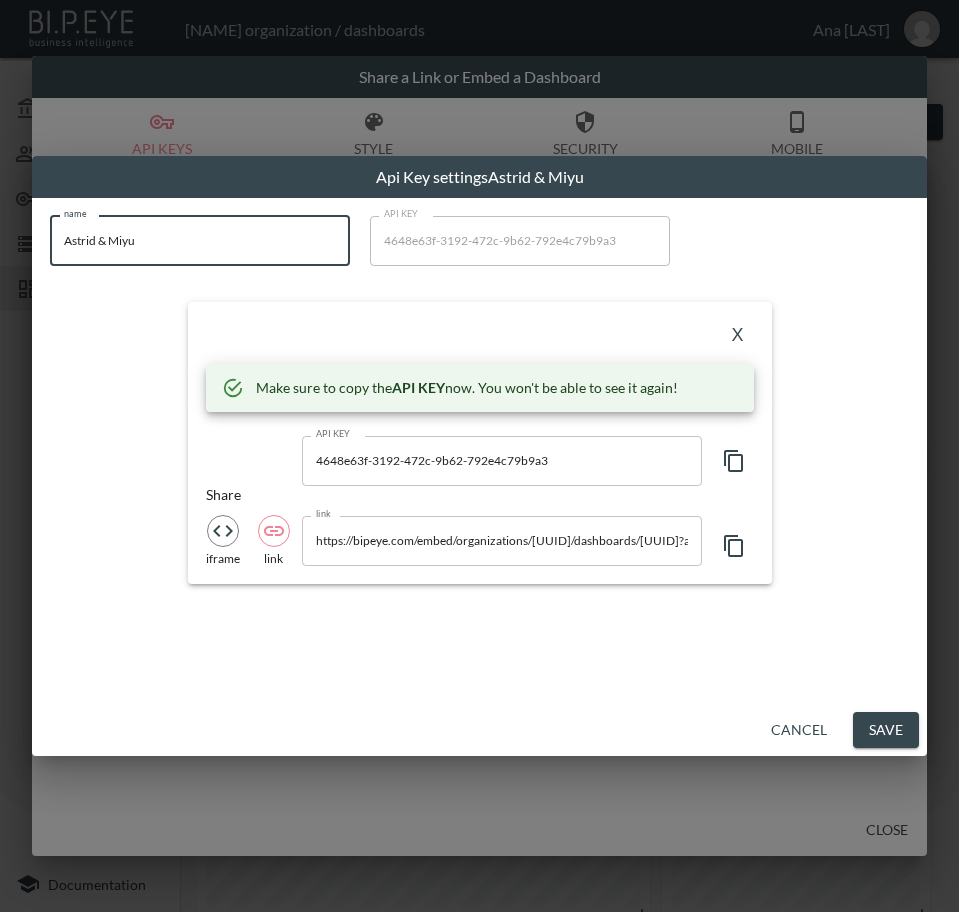 type on "Astrid & Miyu" 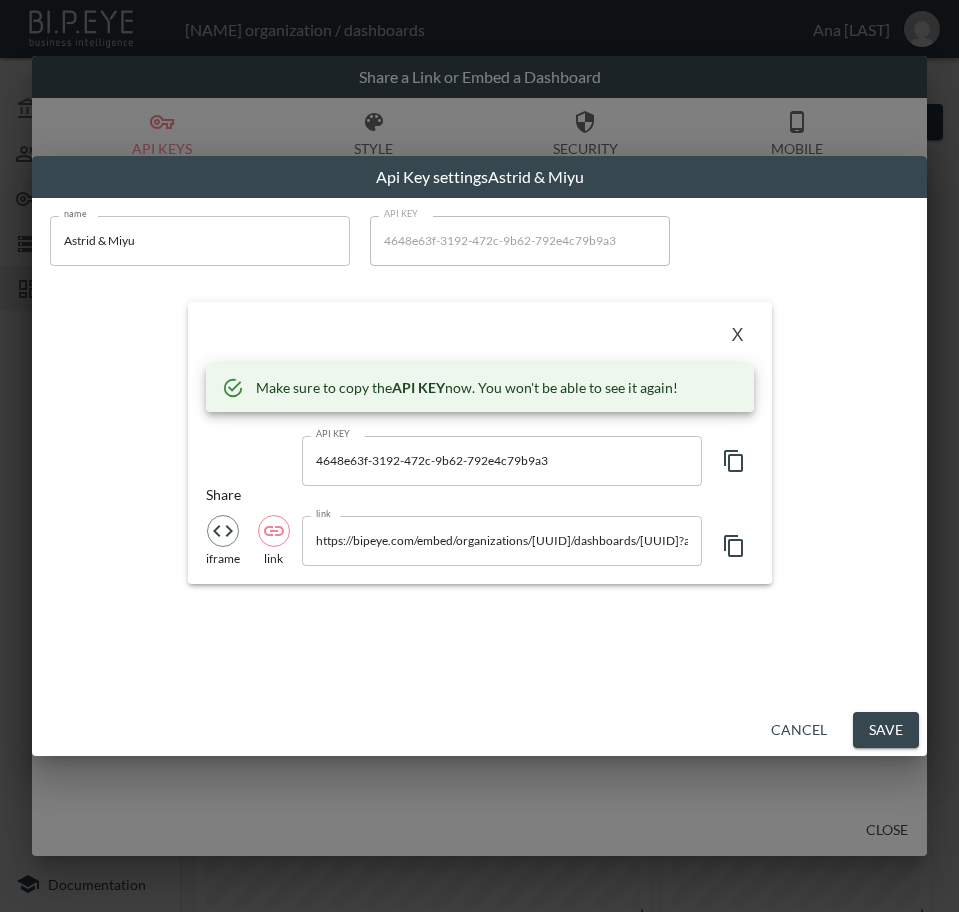 drag, startPoint x: 497, startPoint y: 319, endPoint x: 550, endPoint y: 322, distance: 53.08484 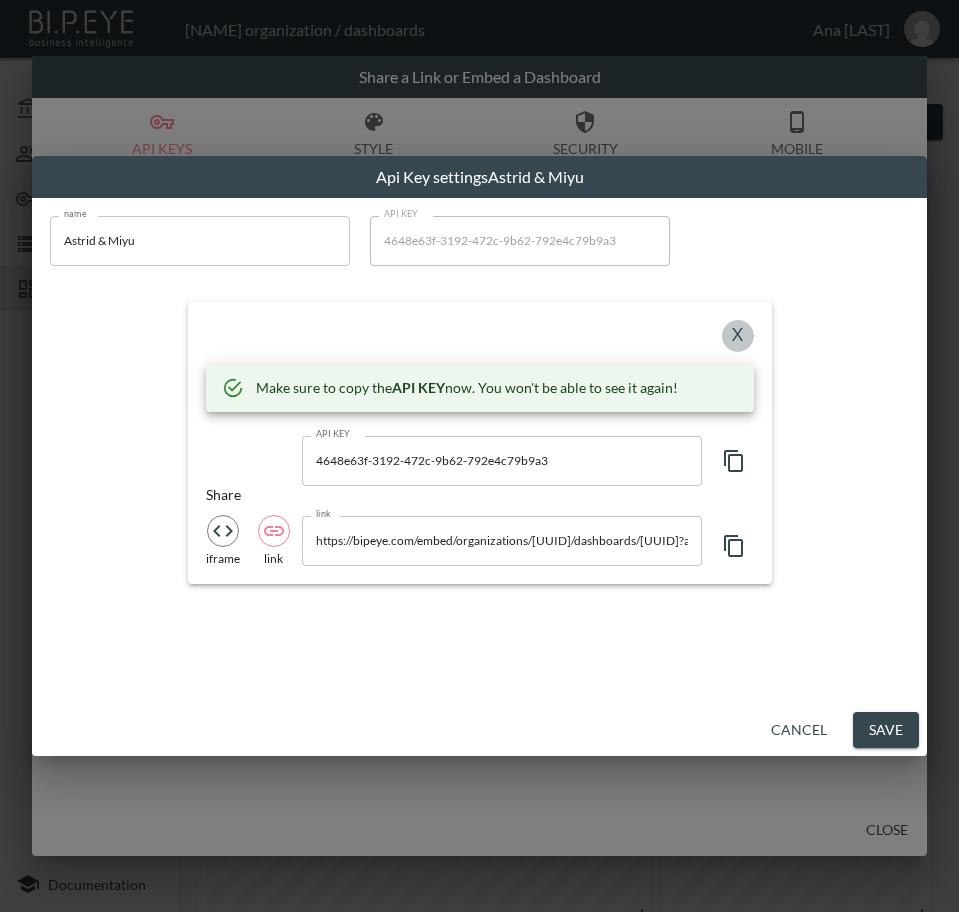 click on "X" at bounding box center (738, 336) 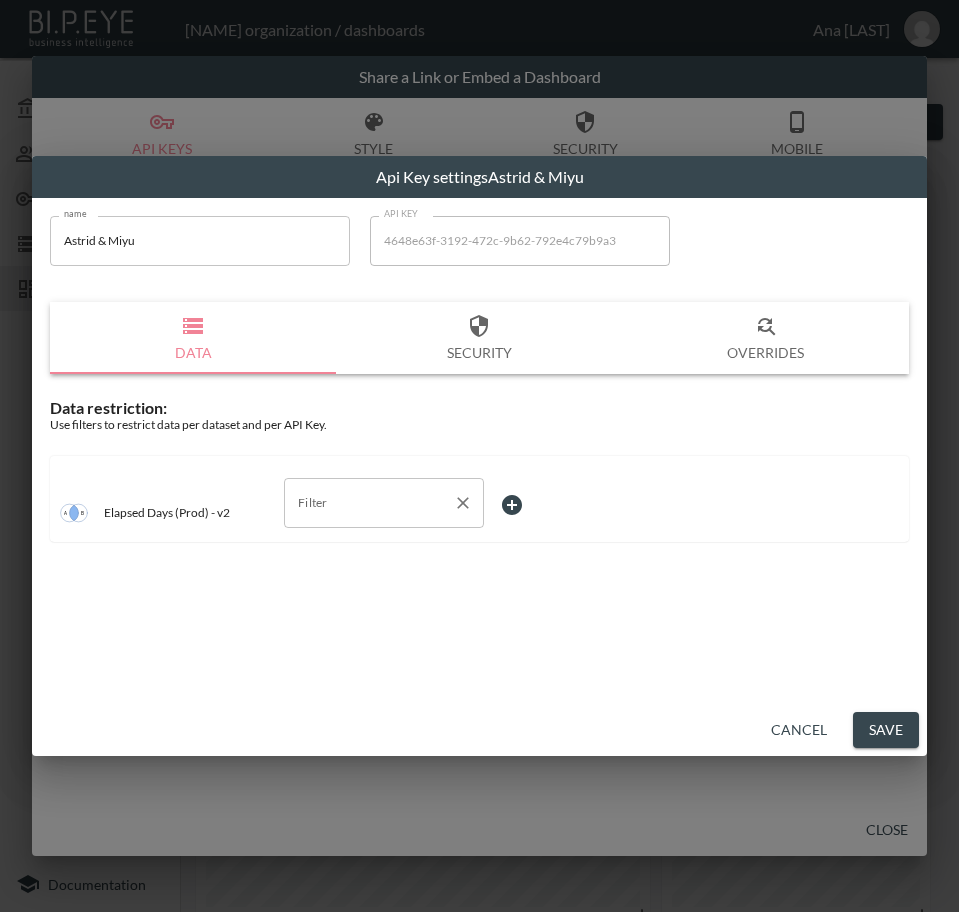 click on "Filter" at bounding box center [369, 503] 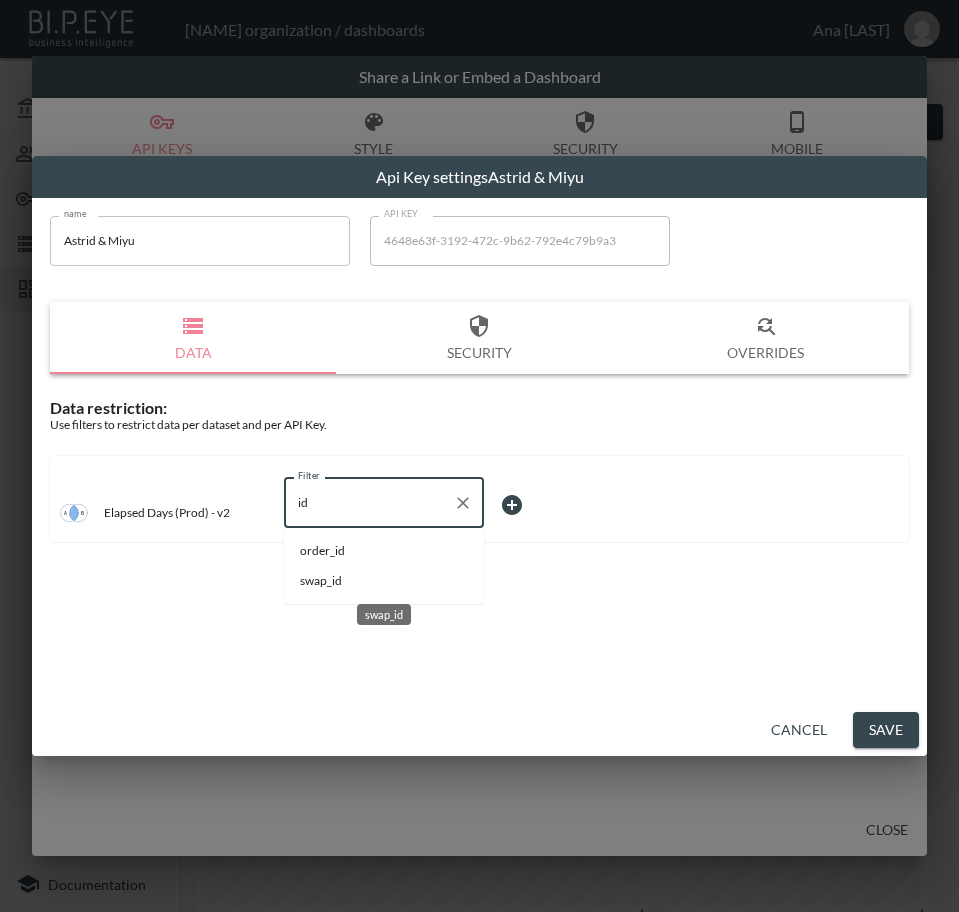 click on "swap_id" at bounding box center [384, 581] 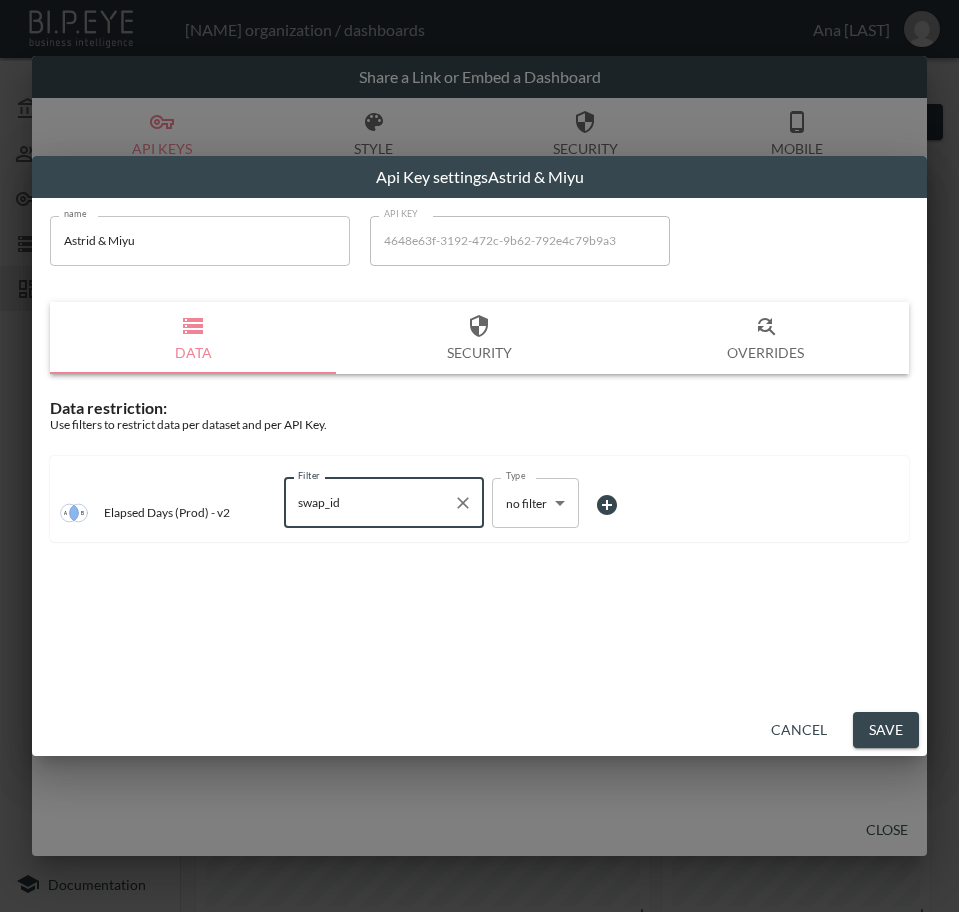 type on "swap_id" 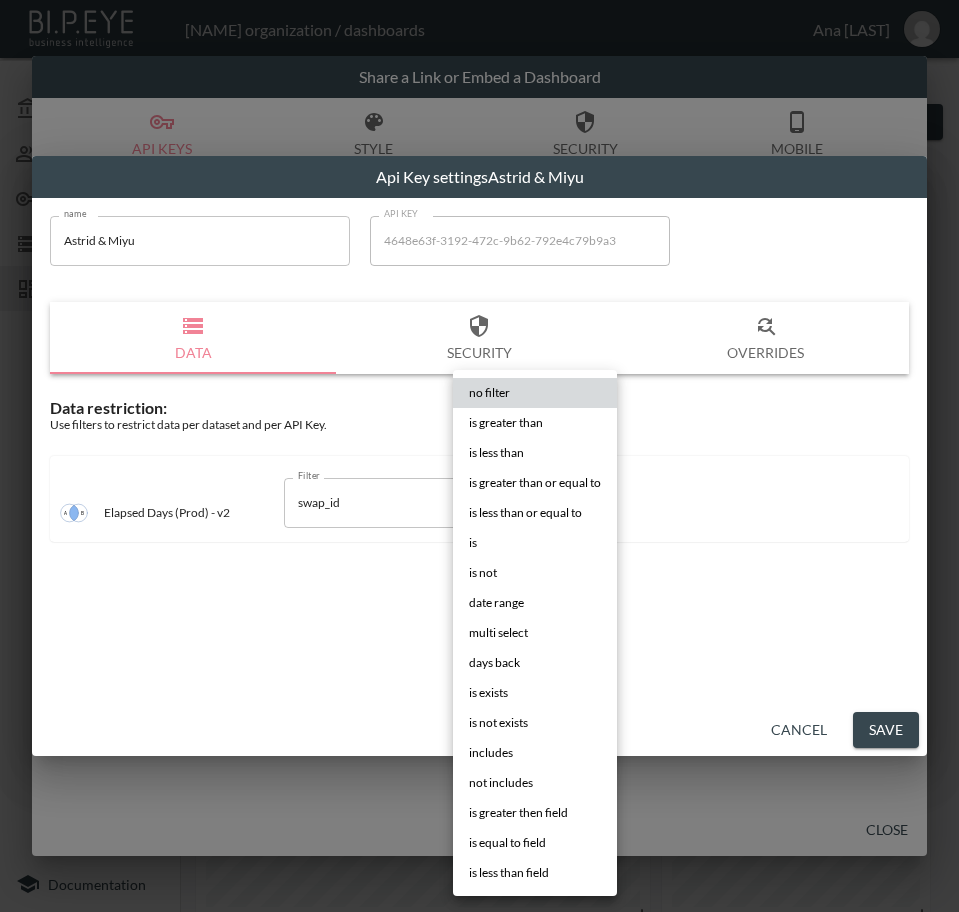 click on "is" at bounding box center (535, 543) 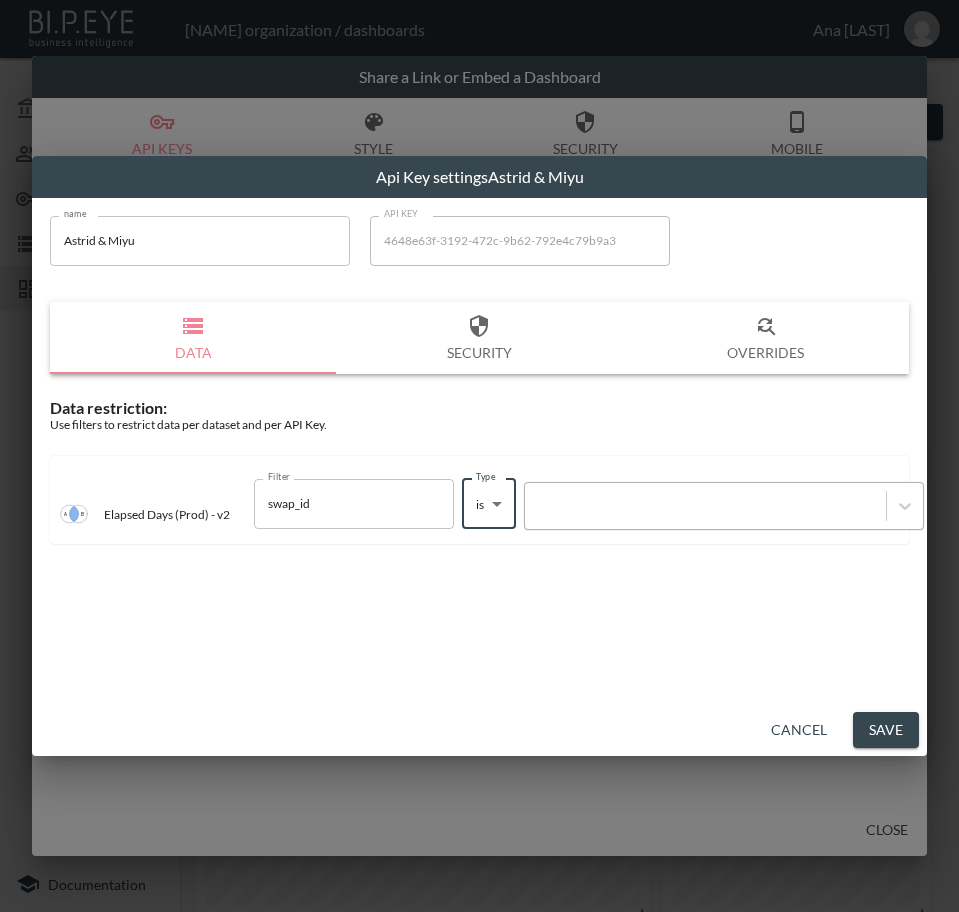 click at bounding box center [705, 505] 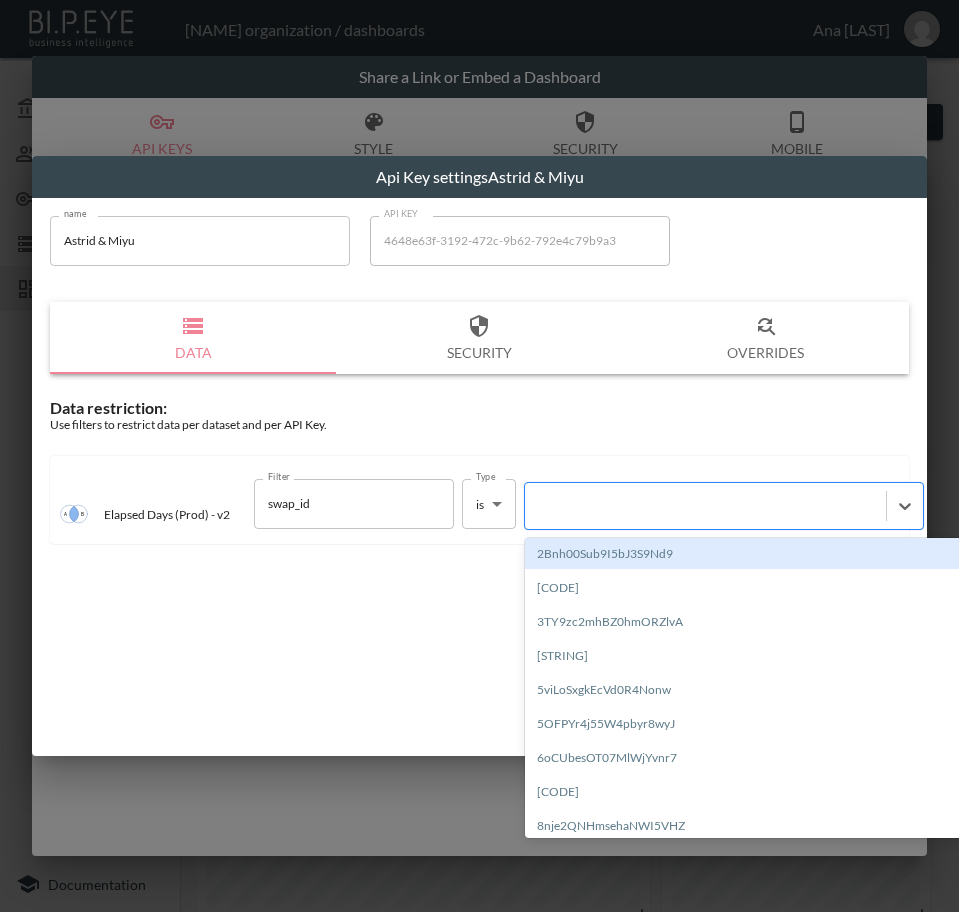 paste on "[CODE]" 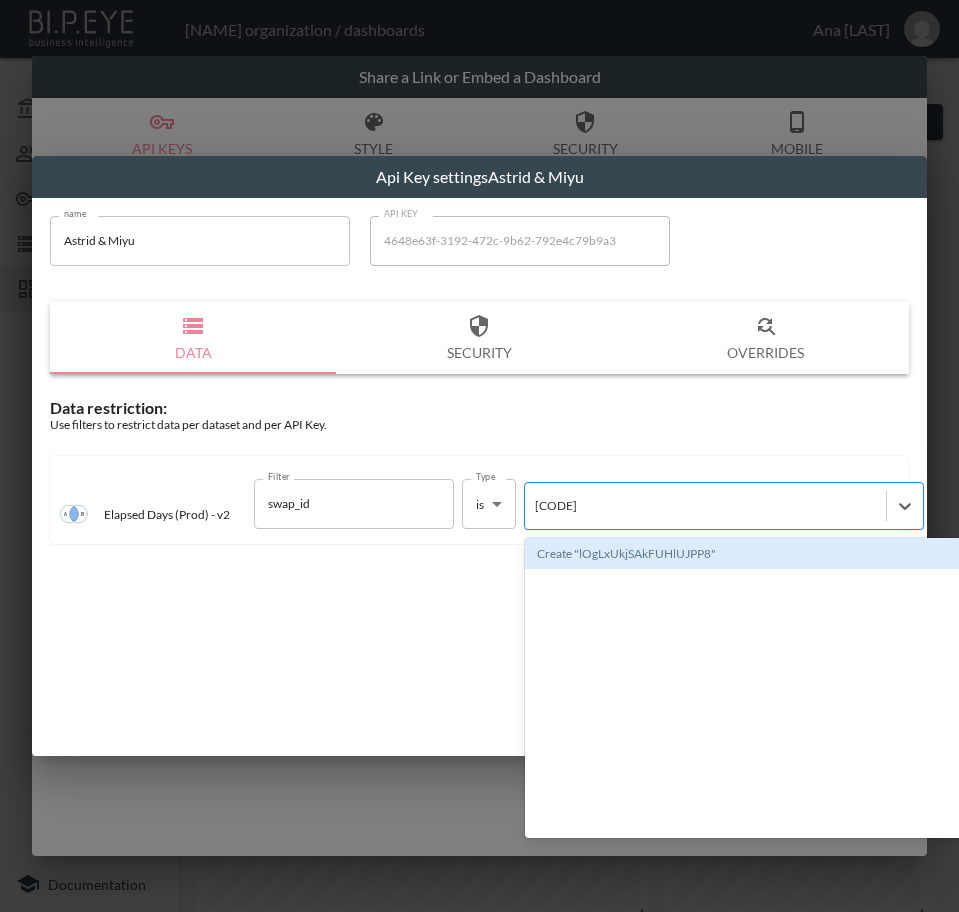 type 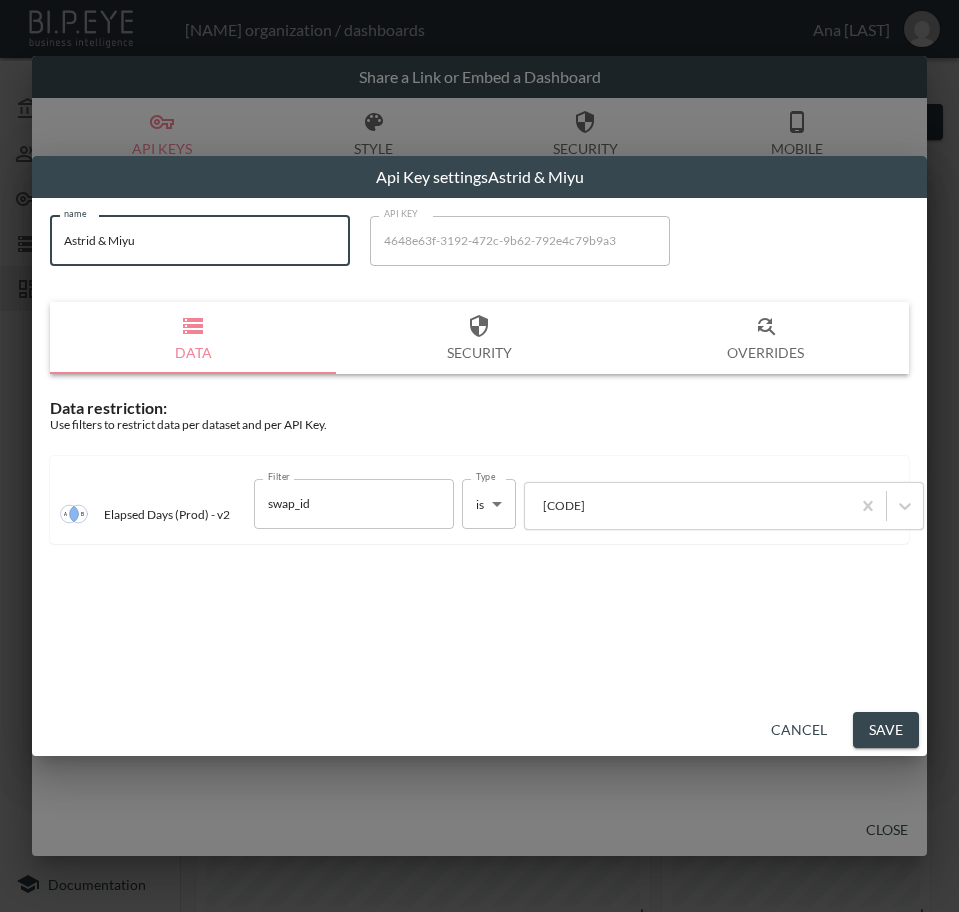 drag, startPoint x: 119, startPoint y: 244, endPoint x: -1, endPoint y: 244, distance: 120 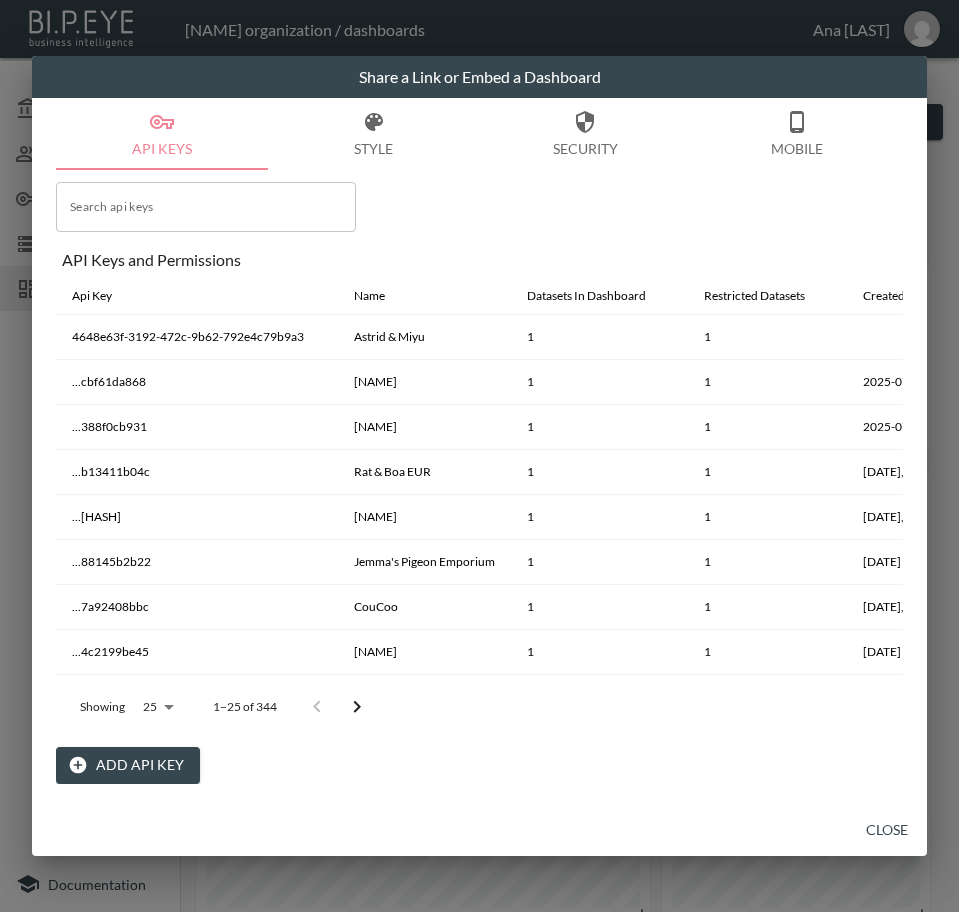 click on "Close" at bounding box center [887, 830] 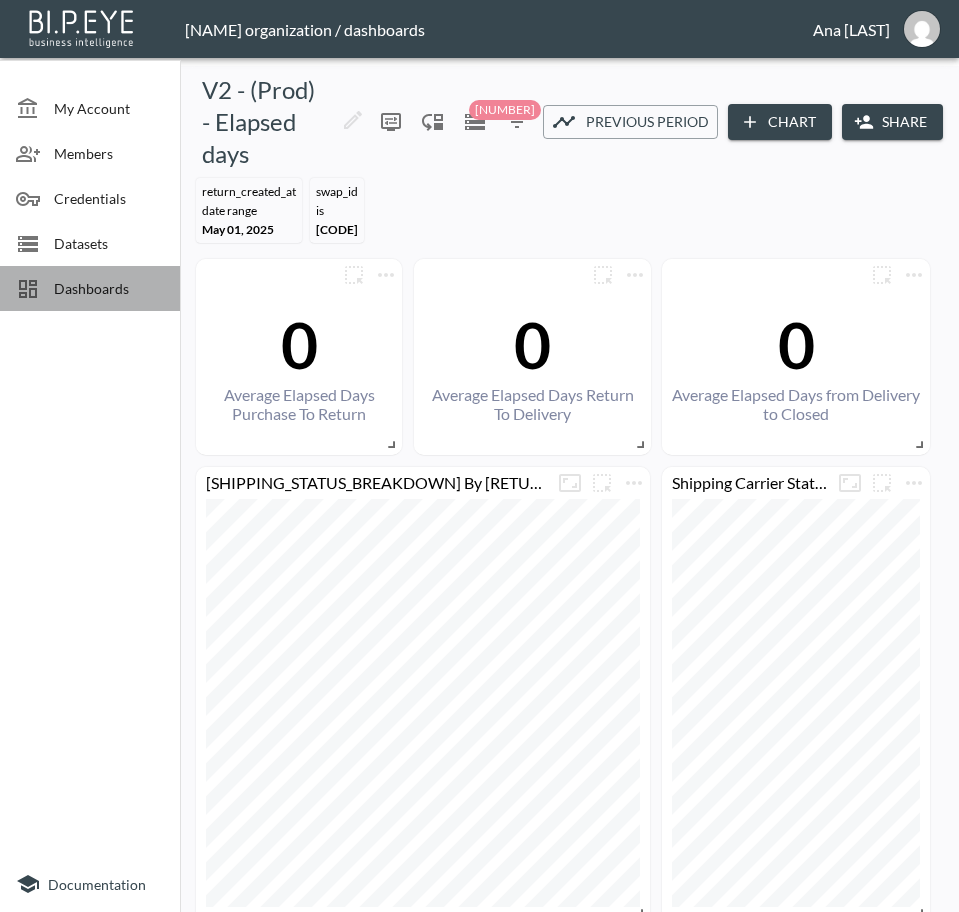 click on "Dashboards" at bounding box center (109, 288) 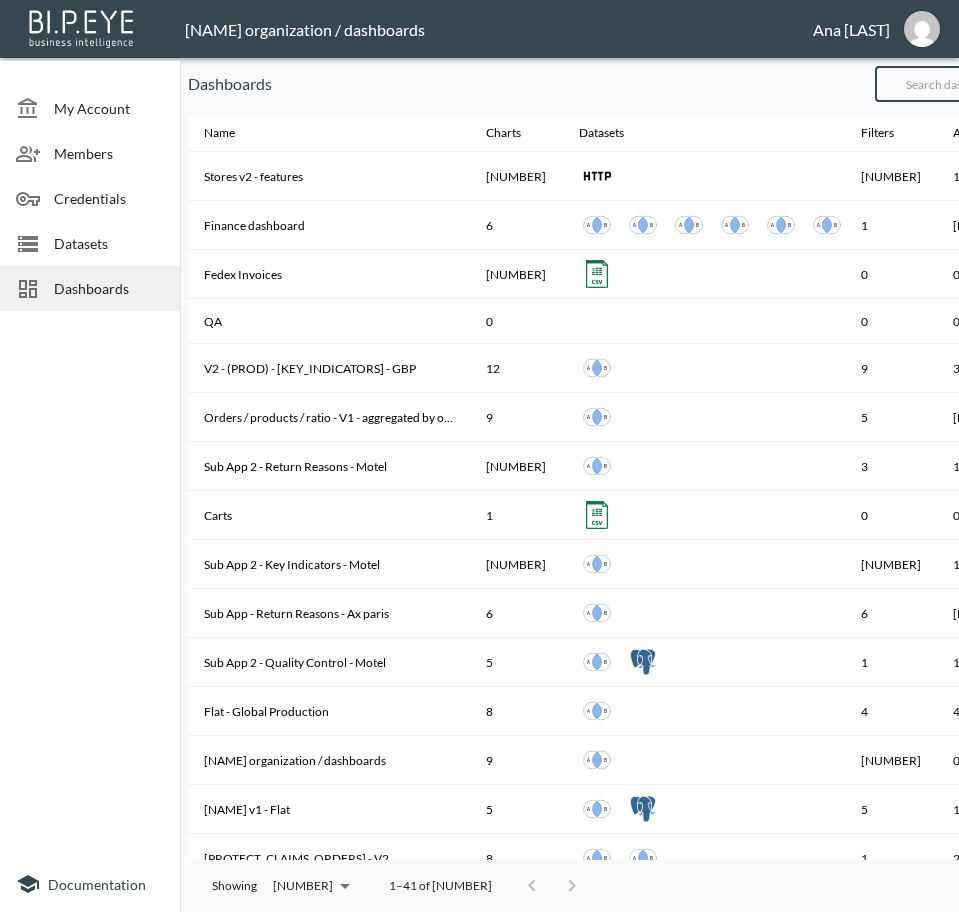 click at bounding box center (956, 84) 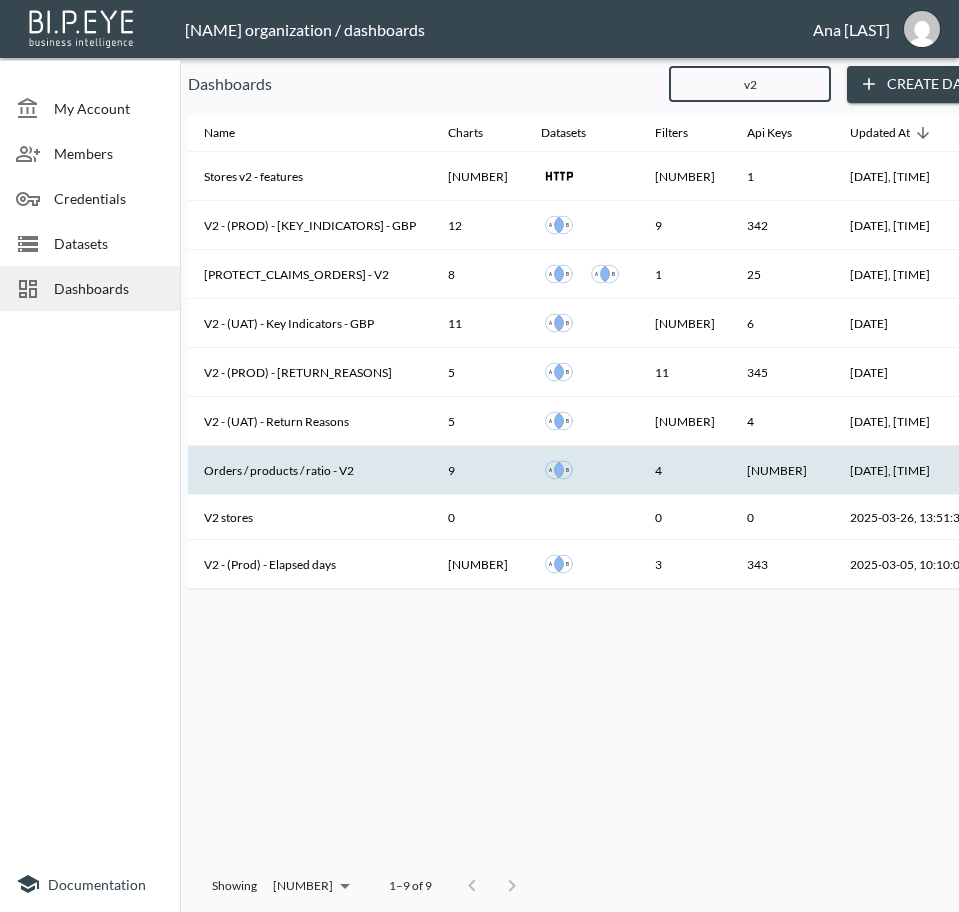 type on "v2" 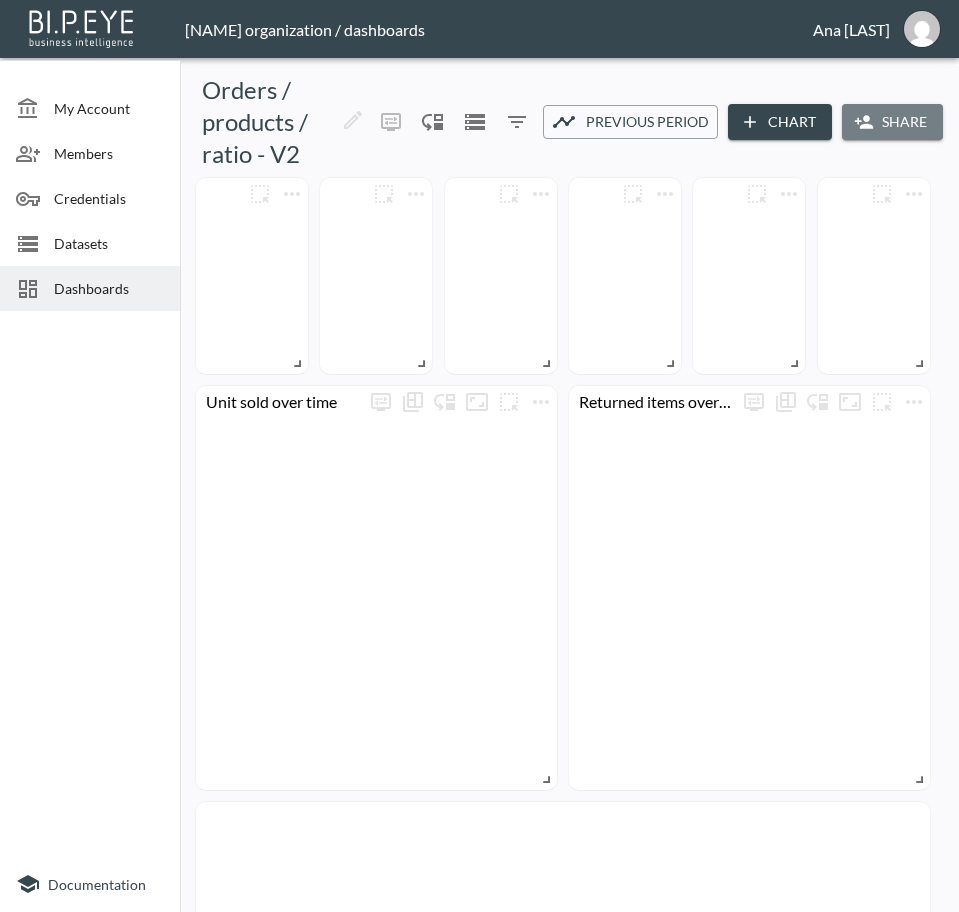 click on "Share" at bounding box center (892, 122) 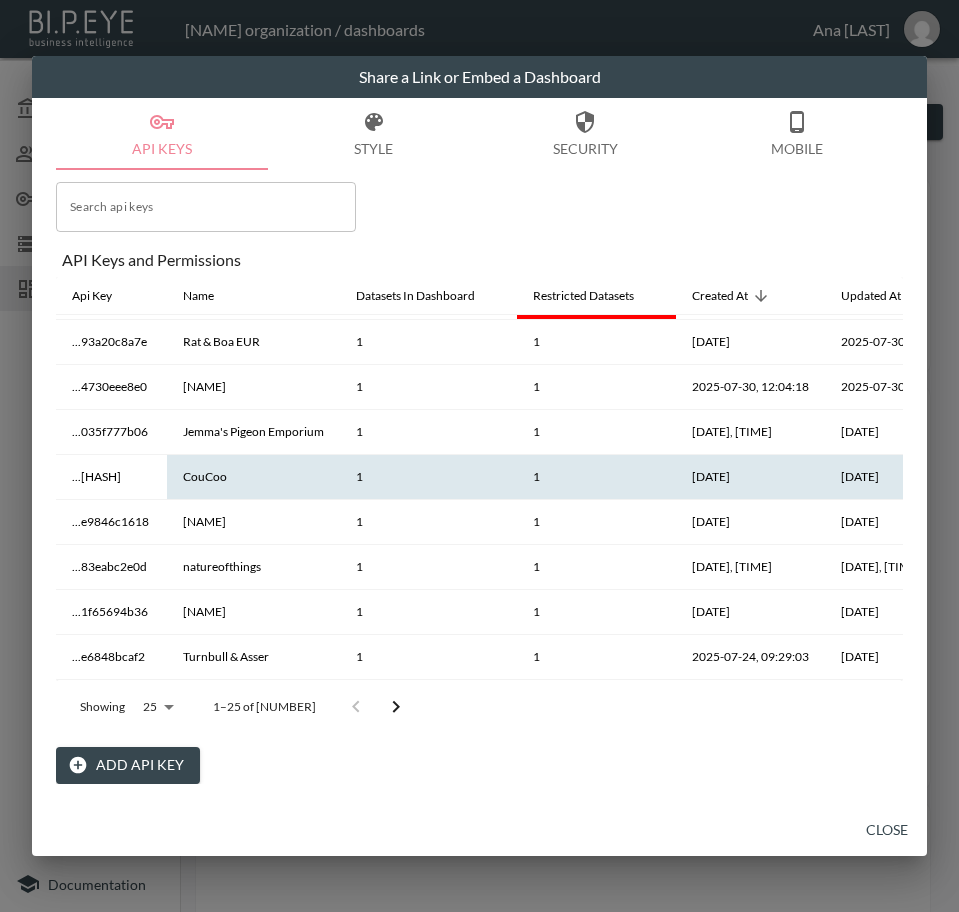scroll, scrollTop: 42, scrollLeft: 0, axis: vertical 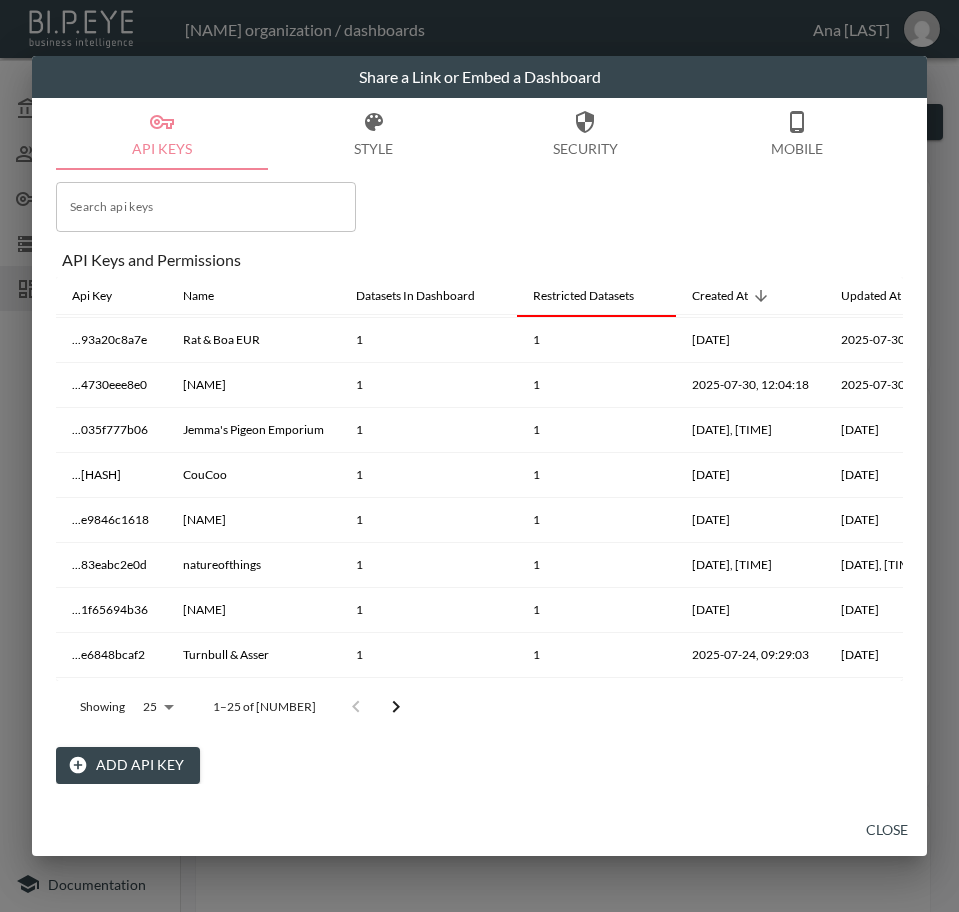 click on "Close" at bounding box center (887, 830) 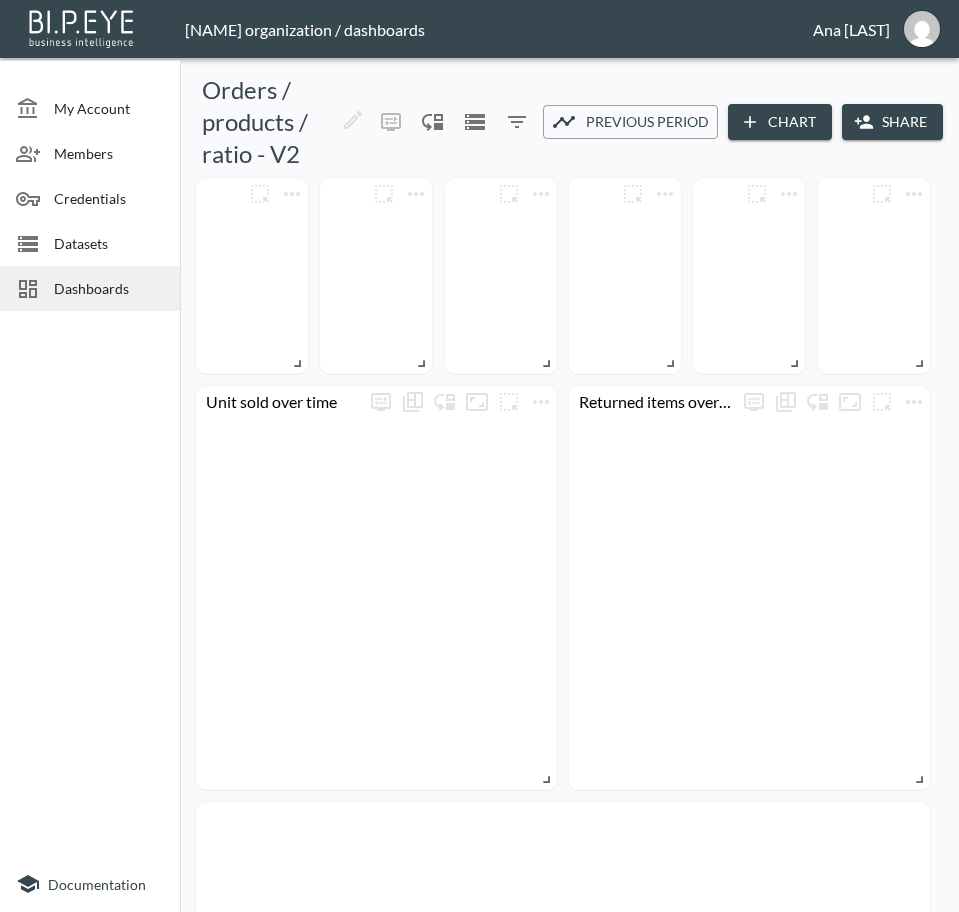 click on "Share" at bounding box center [892, 122] 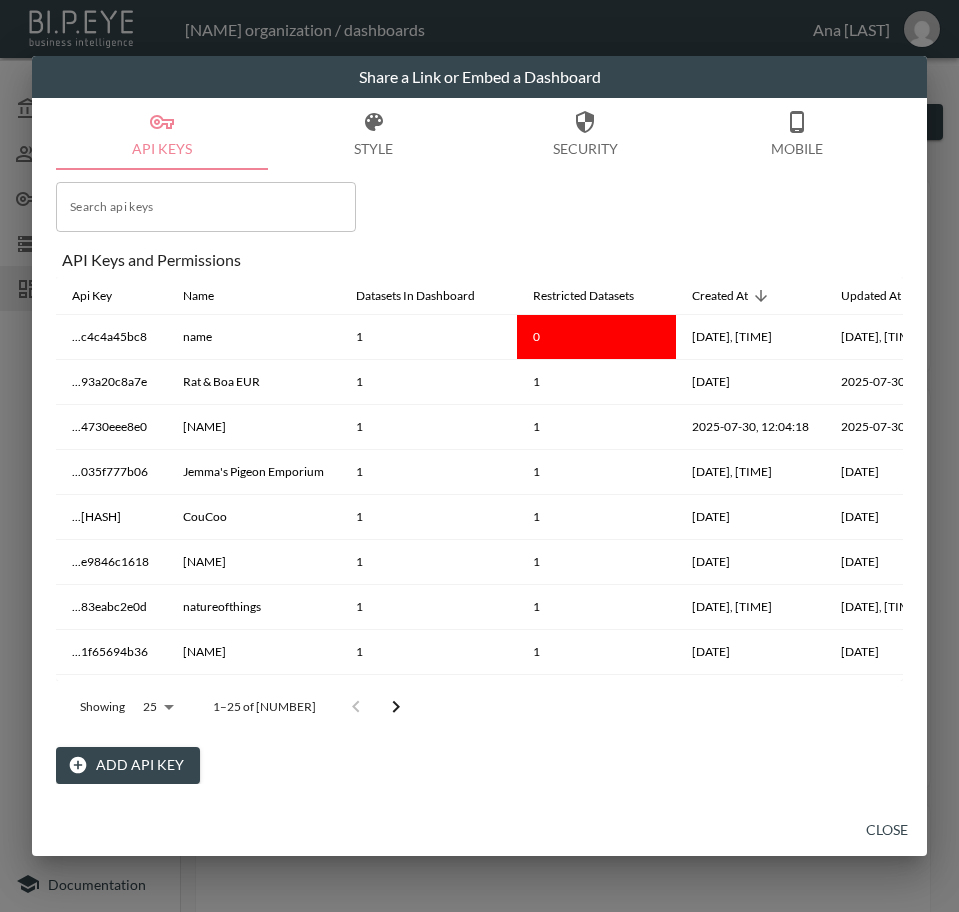 click on "Add API Key" at bounding box center (128, 765) 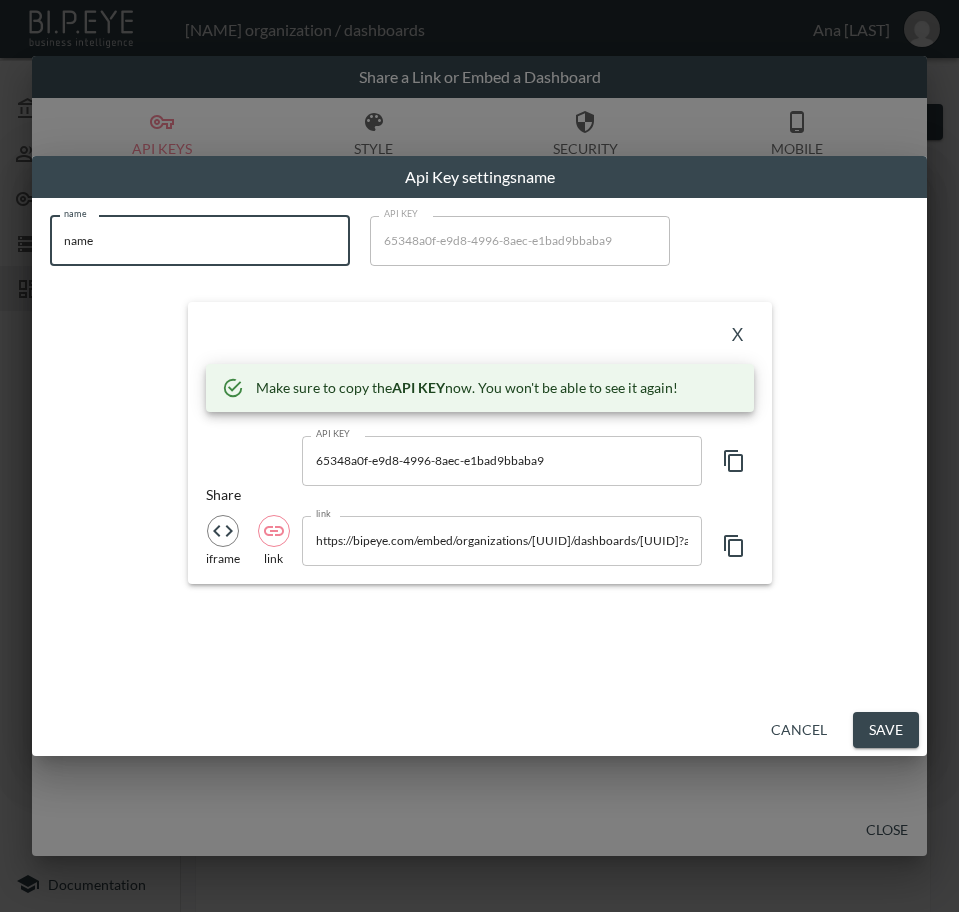 drag, startPoint x: 200, startPoint y: 238, endPoint x: 5, endPoint y: 233, distance: 195.06409 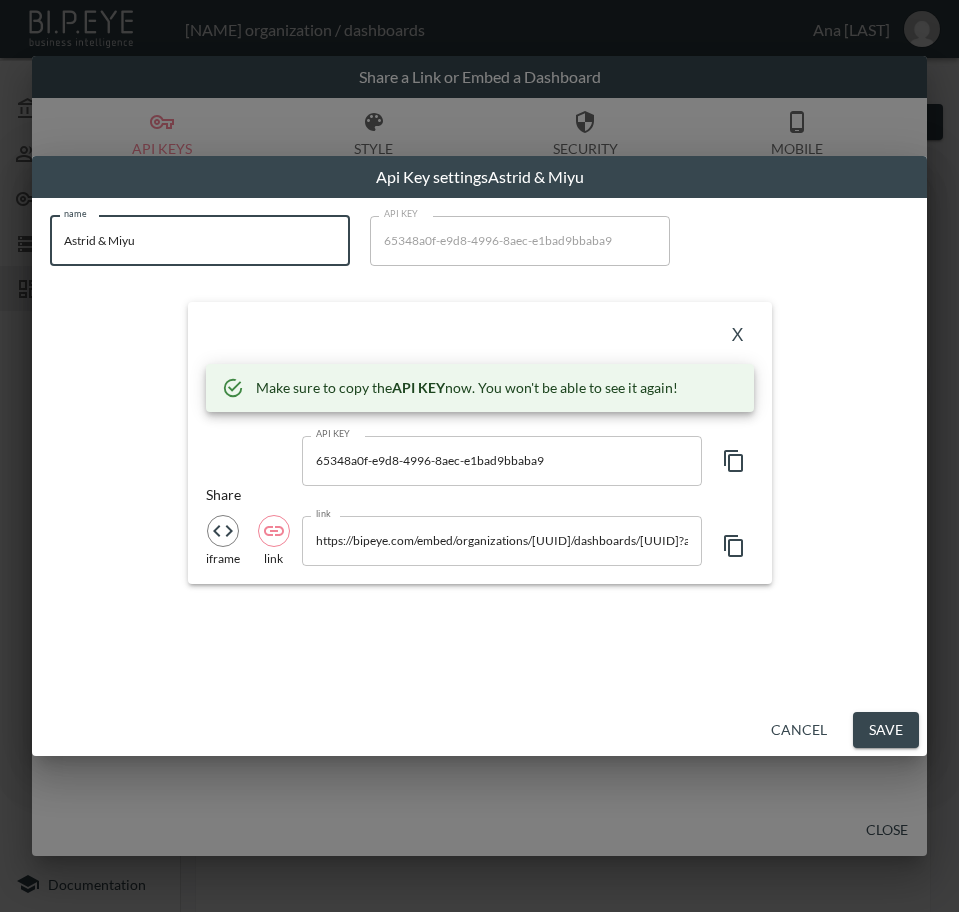 type on "Astrid & Miyu" 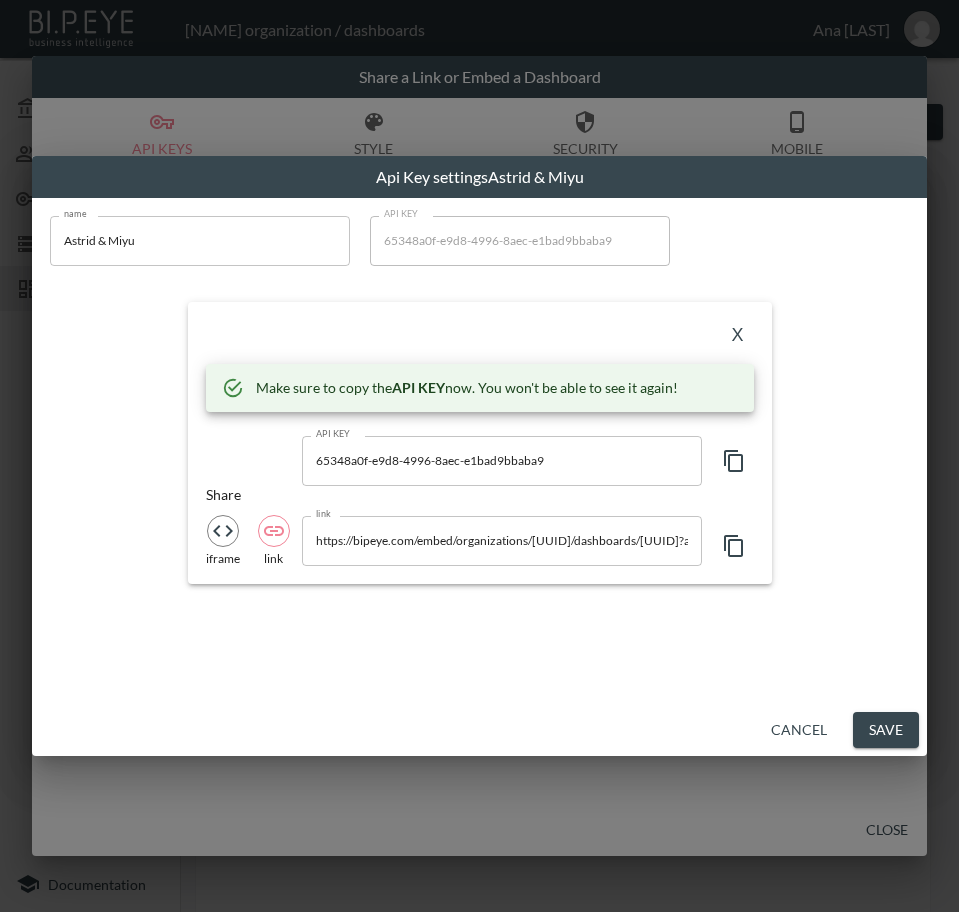 click on "X" at bounding box center [480, 336] 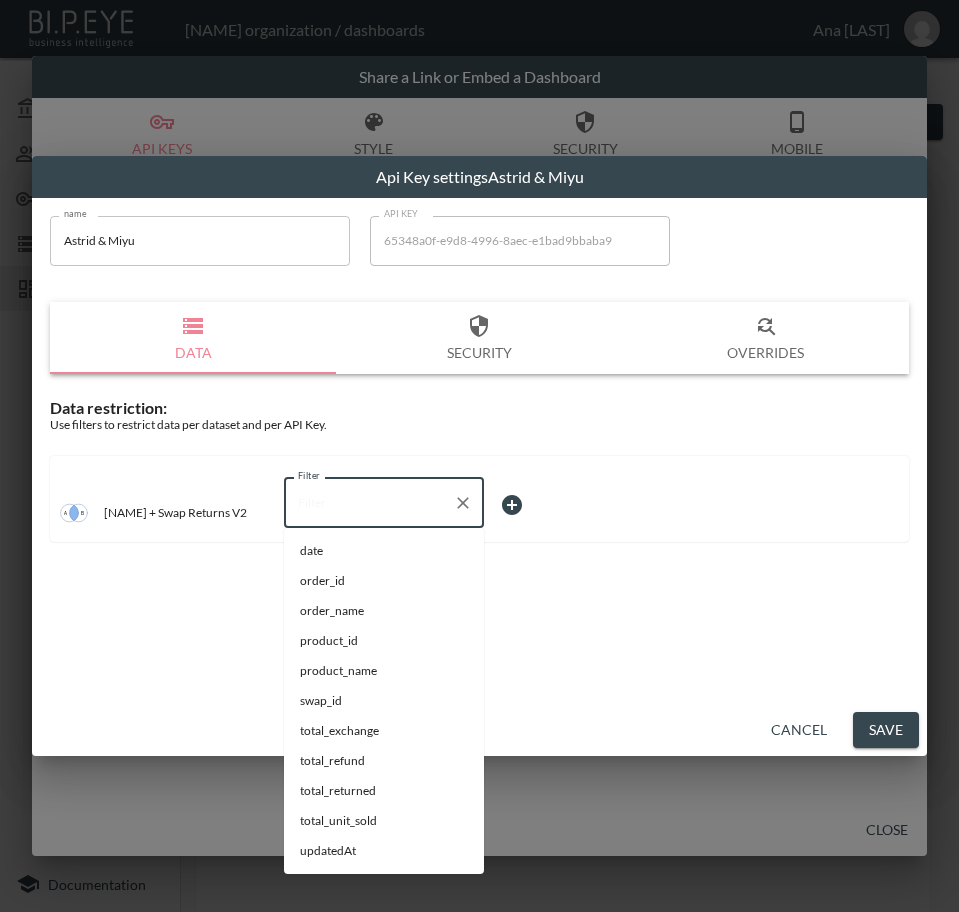 click on "Filter" at bounding box center [369, 503] 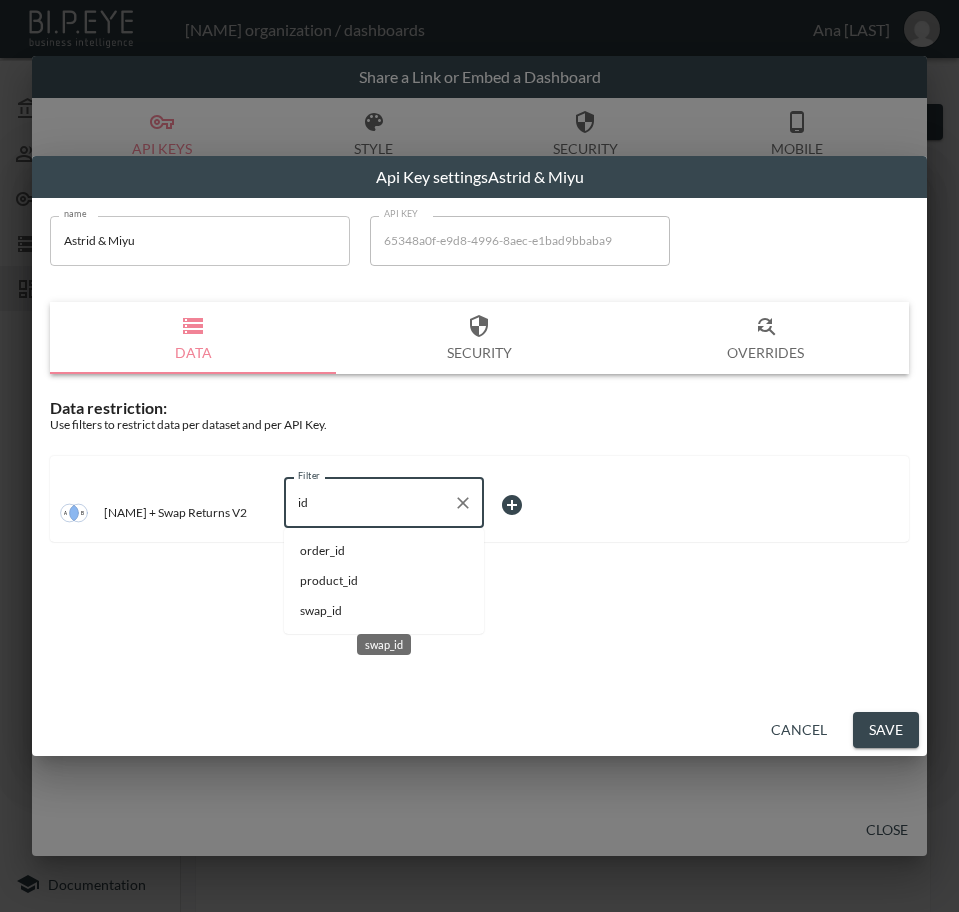 click on "swap_id" at bounding box center (384, 611) 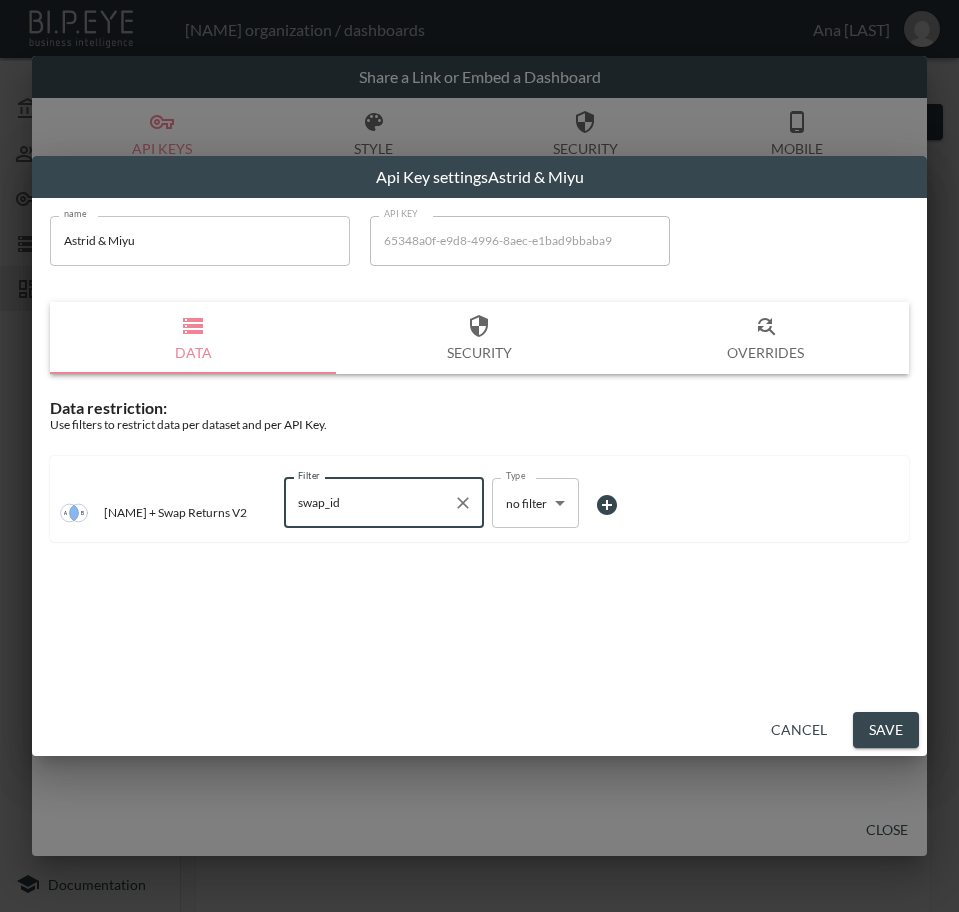 type on "swap_id" 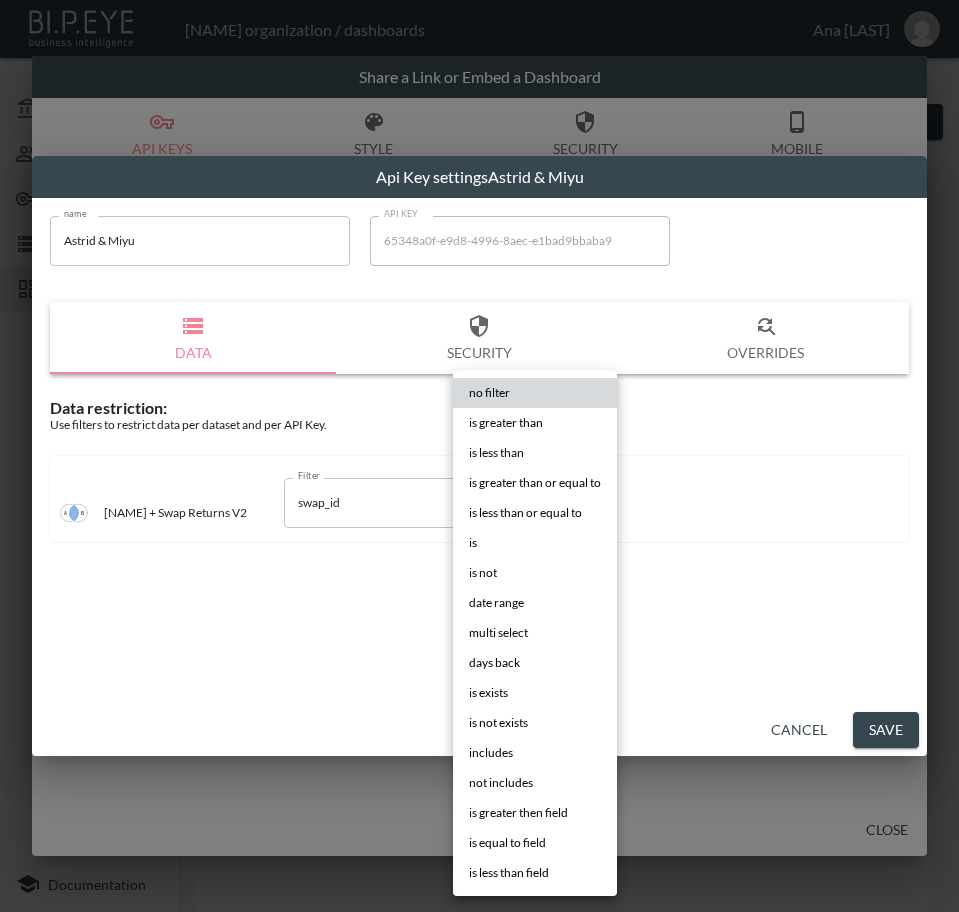 click on "is" at bounding box center [535, 543] 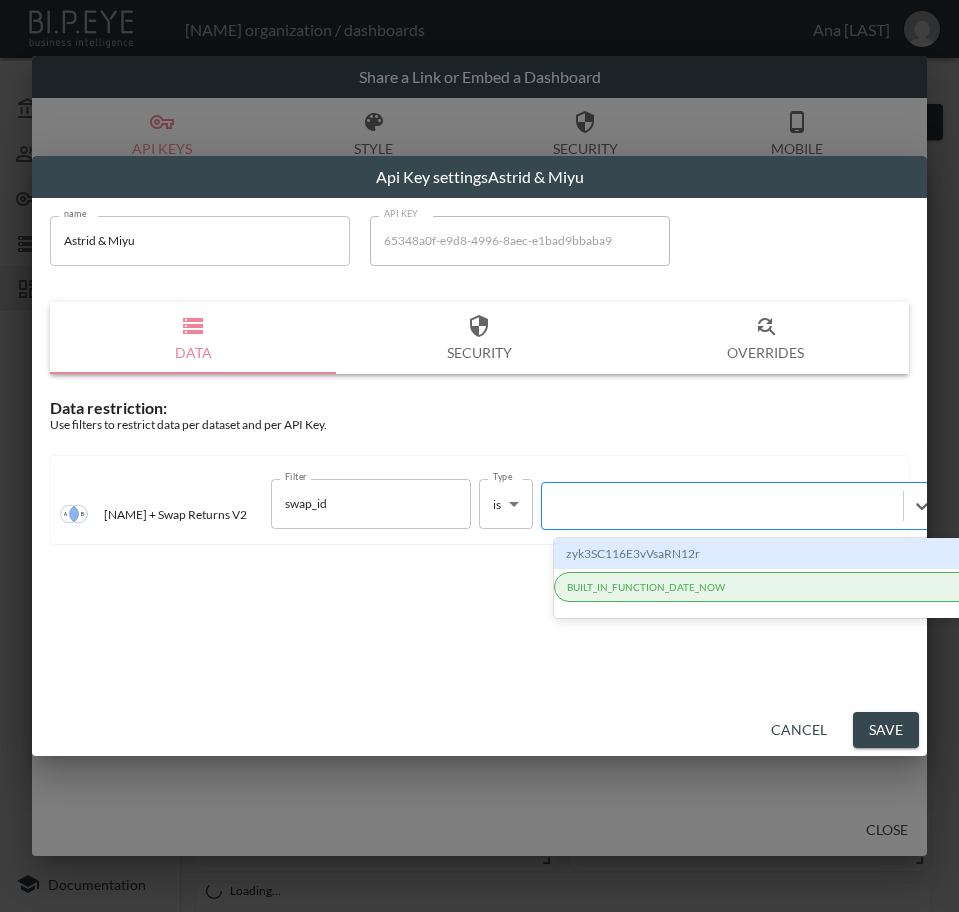 click at bounding box center (722, 505) 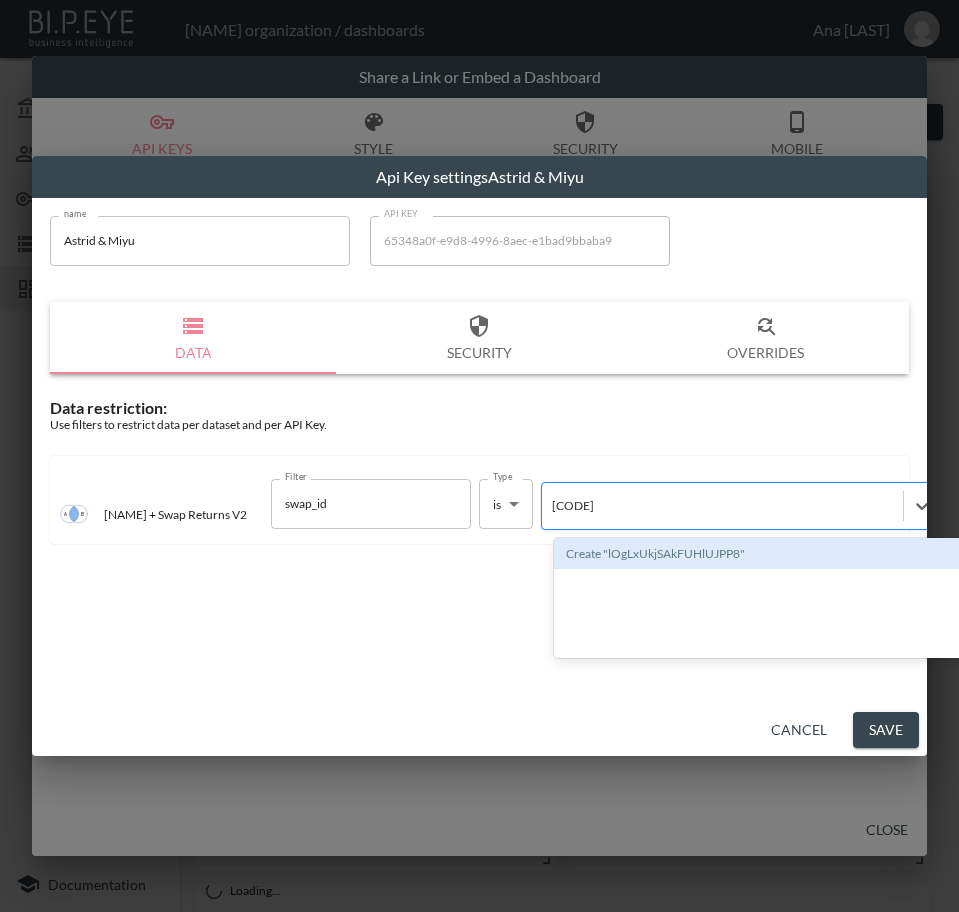 type 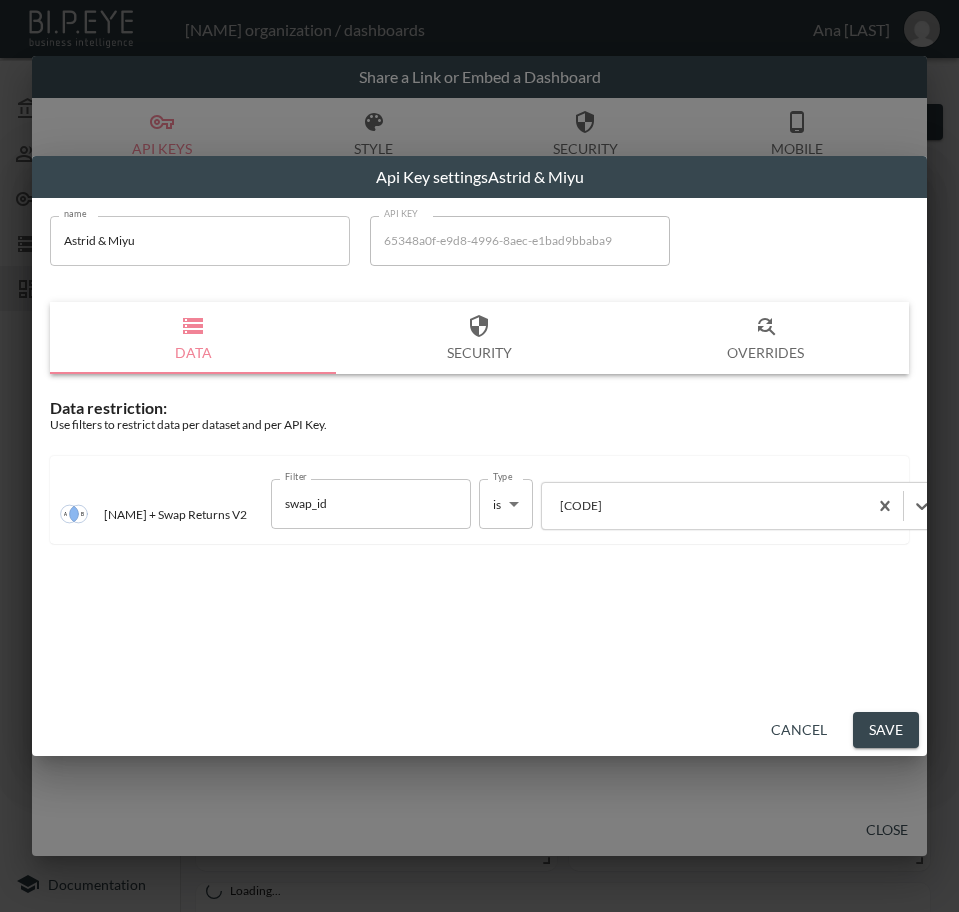 click on "Save" at bounding box center (886, 730) 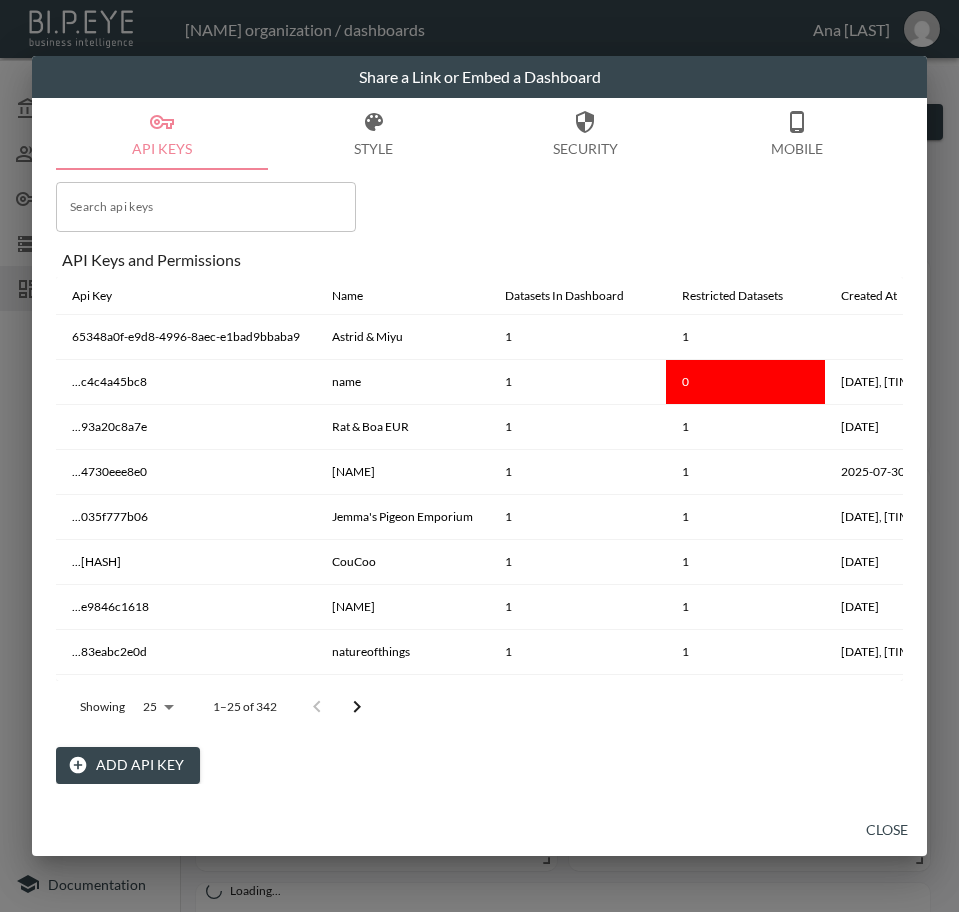 click on "Close" at bounding box center [887, 830] 